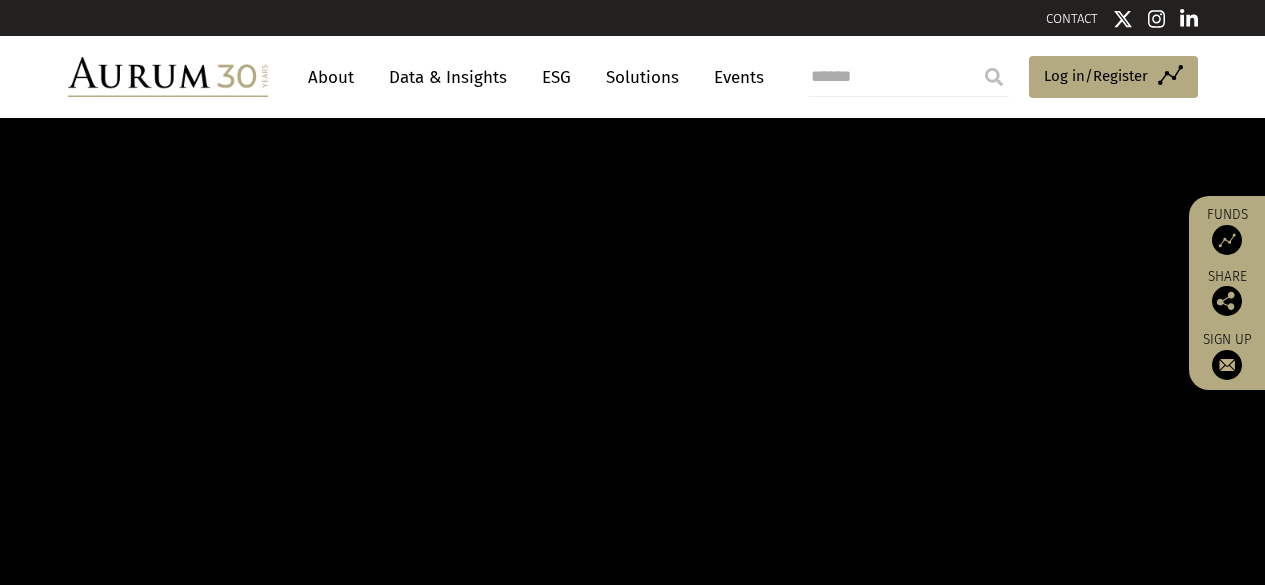 scroll, scrollTop: 0, scrollLeft: 0, axis: both 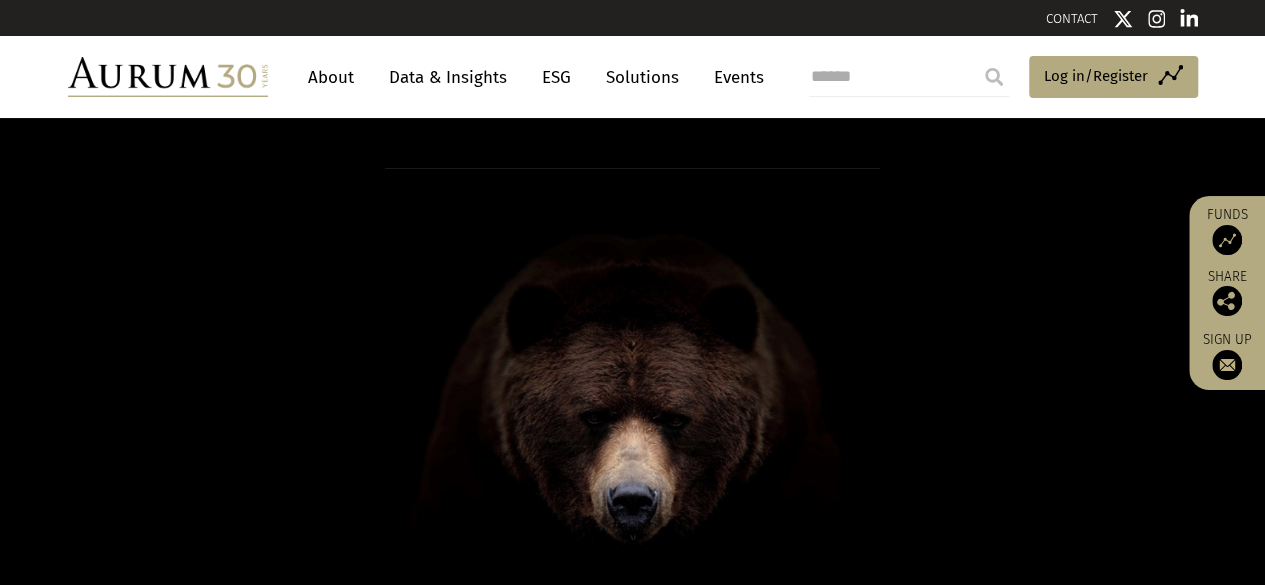 click on "Funds" at bounding box center (1227, 230) 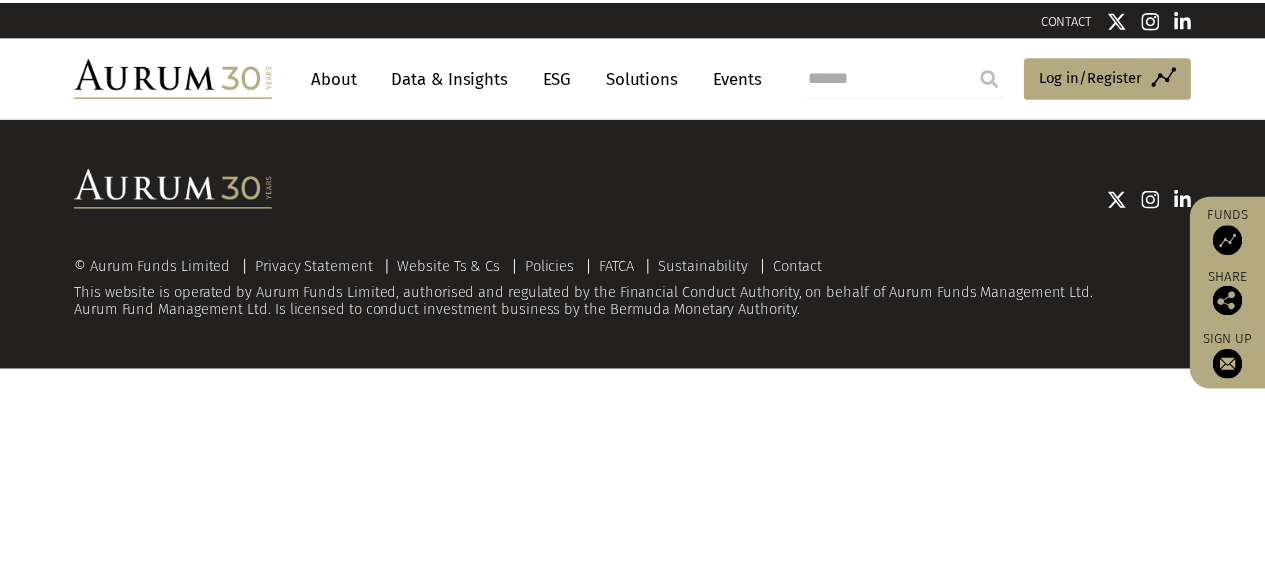 scroll, scrollTop: 0, scrollLeft: 0, axis: both 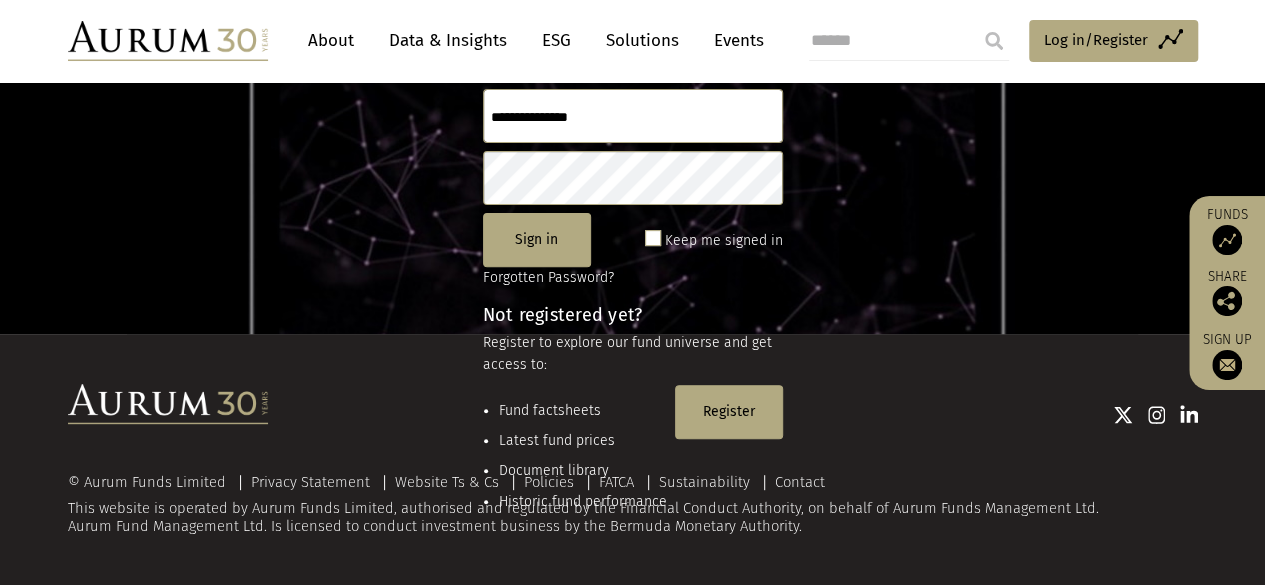 click at bounding box center (733, 414) 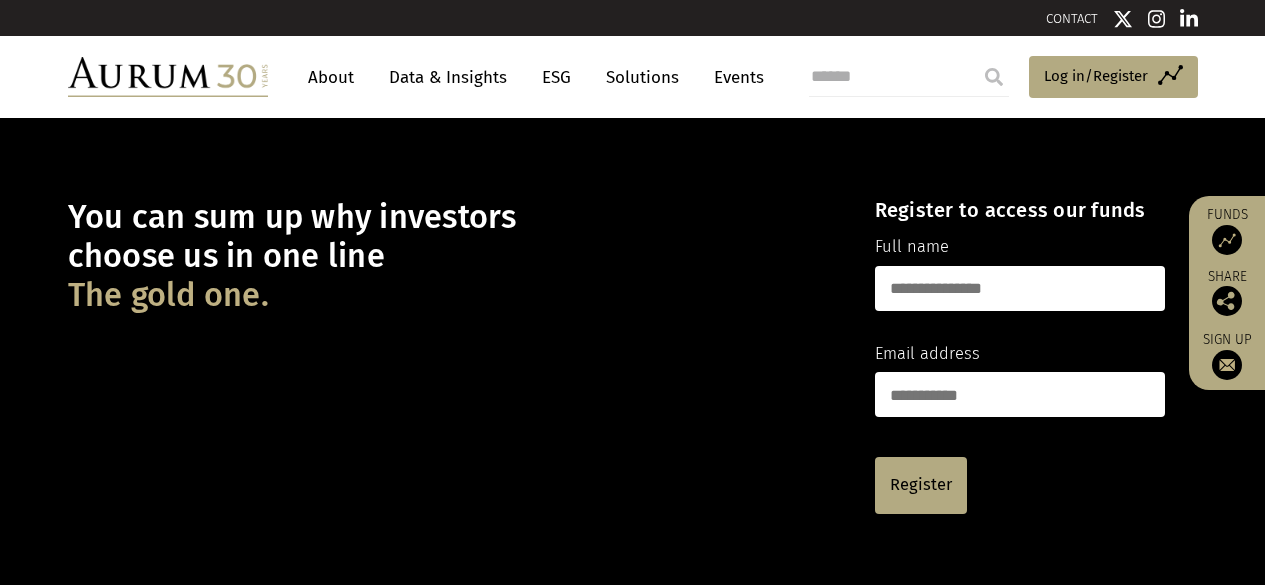 scroll, scrollTop: 0, scrollLeft: 0, axis: both 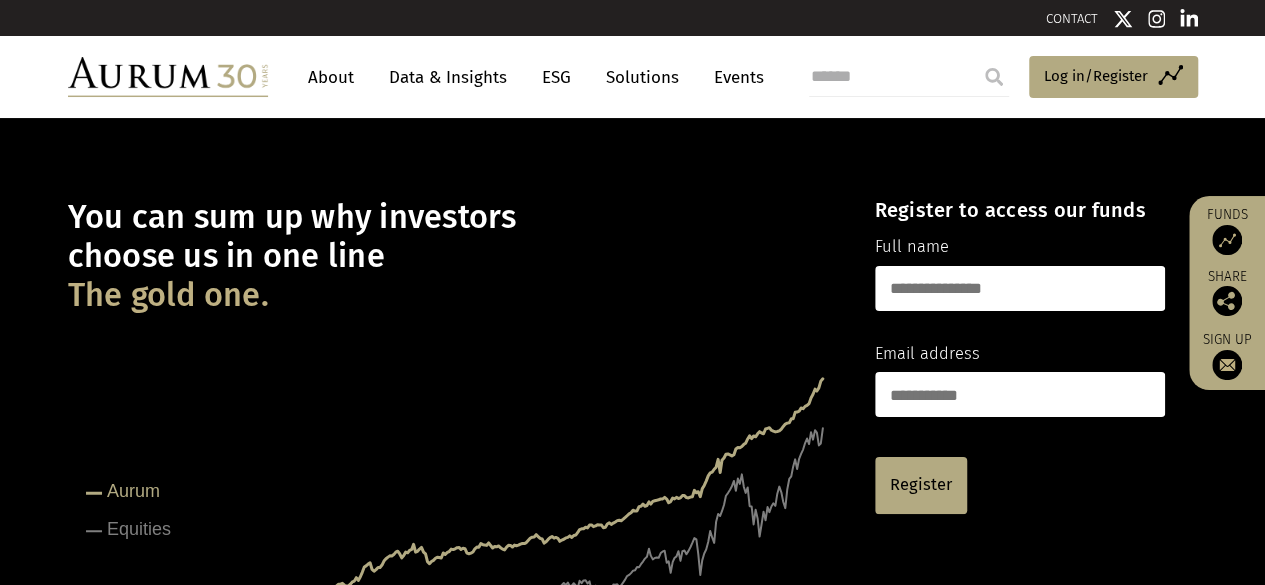 click at bounding box center (1020, 288) 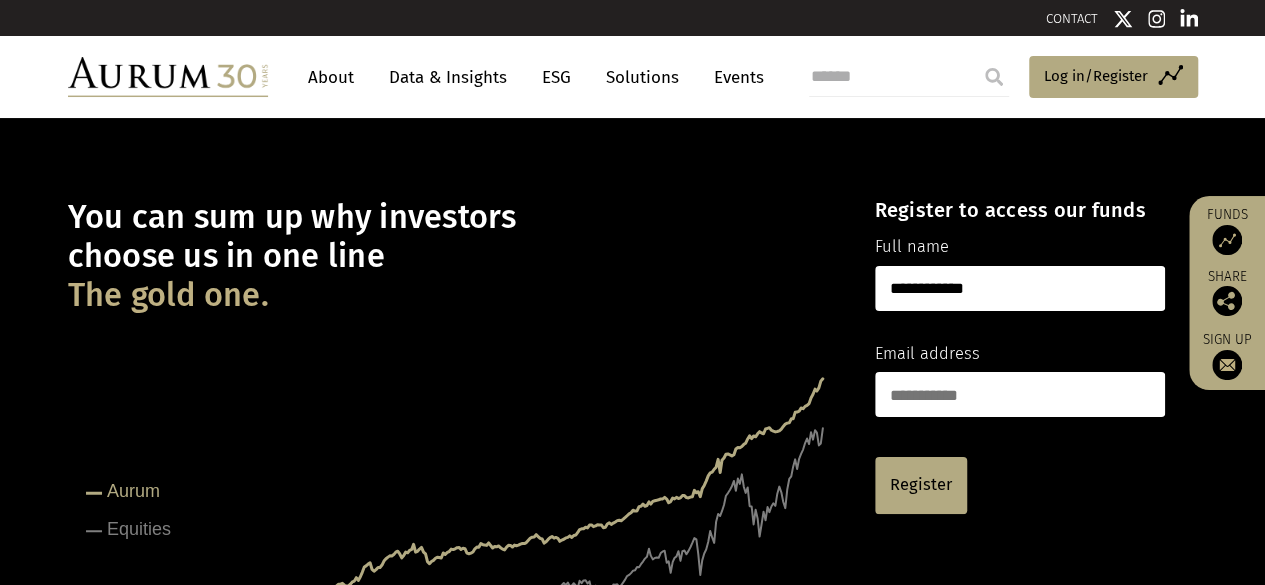 click at bounding box center [1020, 394] 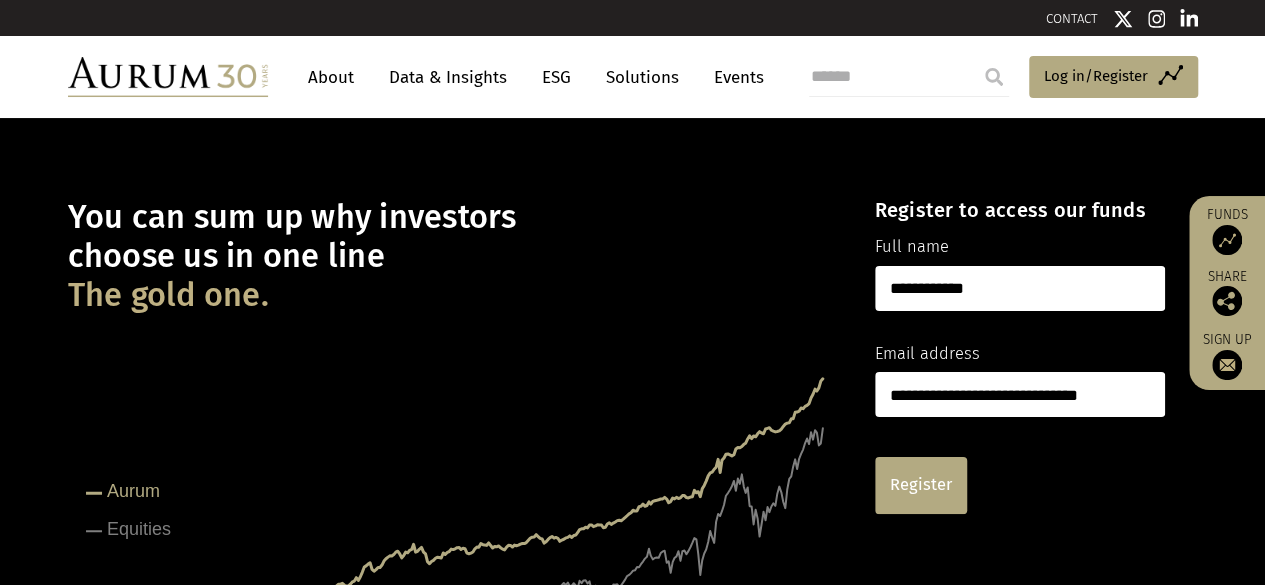 click on "Register" at bounding box center (921, 485) 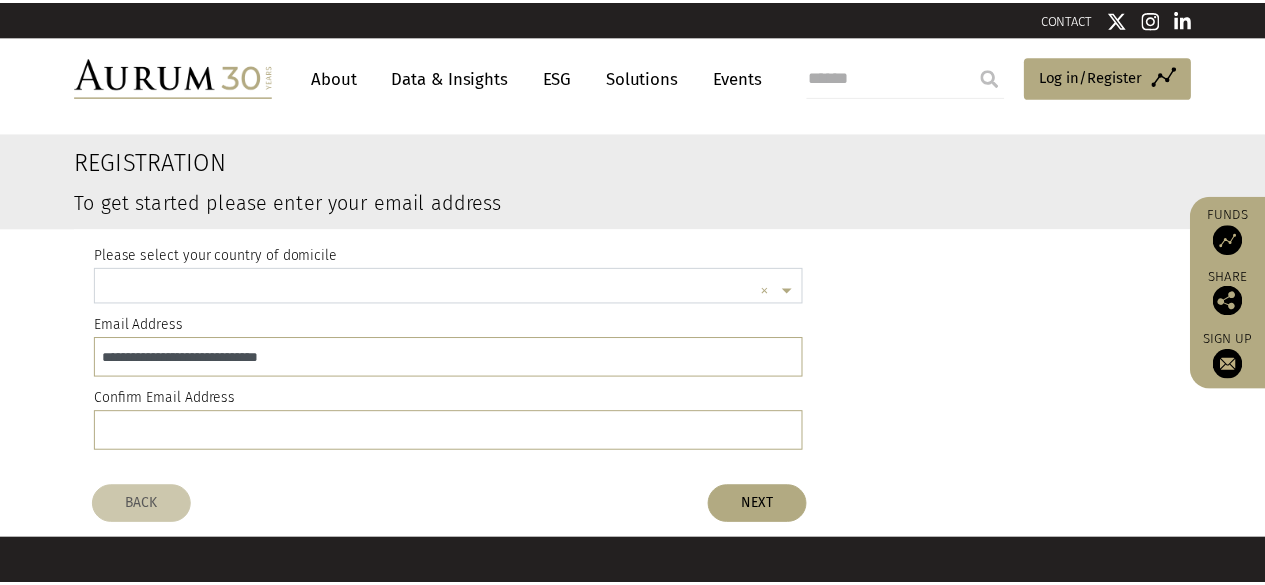 scroll, scrollTop: 0, scrollLeft: 0, axis: both 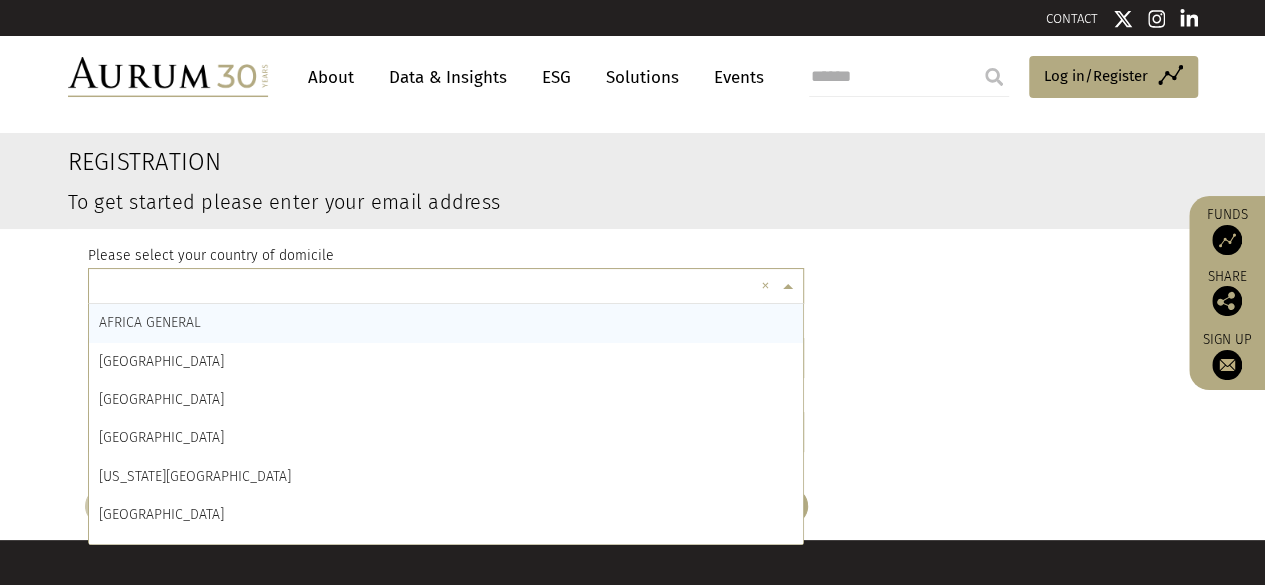 click at bounding box center [790, 287] 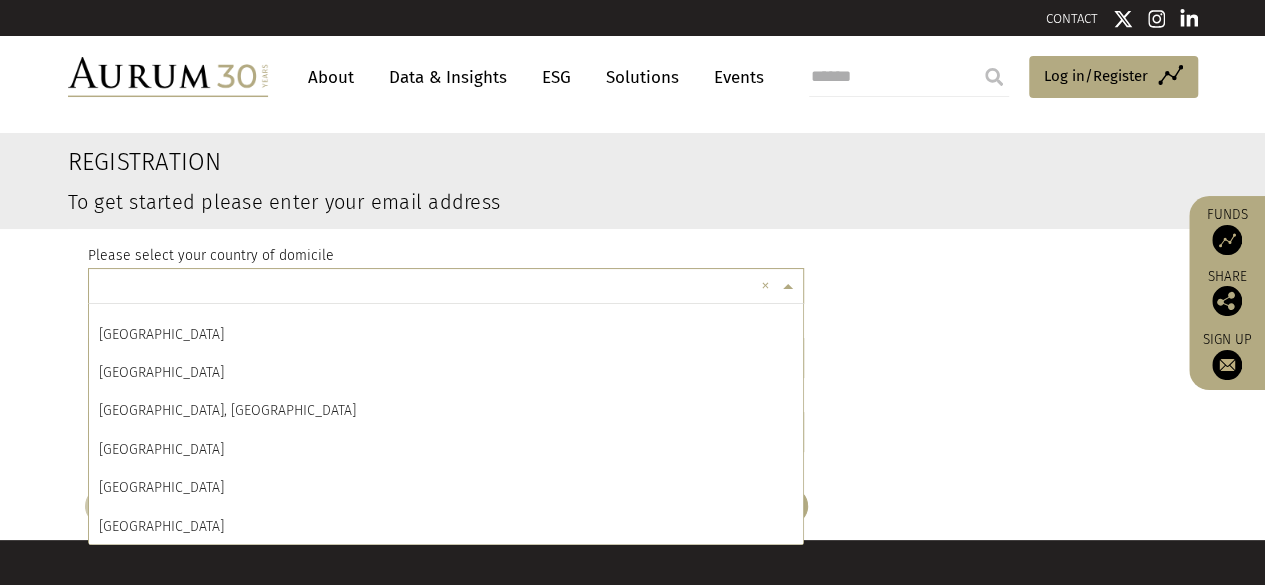 scroll, scrollTop: 8500, scrollLeft: 0, axis: vertical 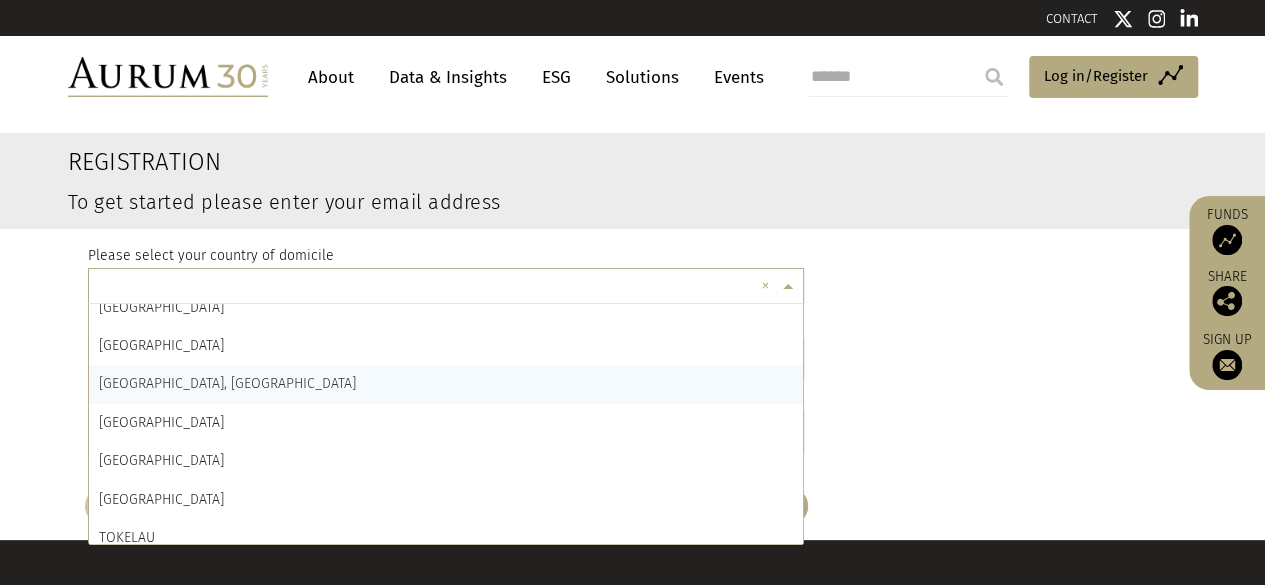 click on "TANZANIA, UNITED REPUBLIC OF" at bounding box center (446, 384) 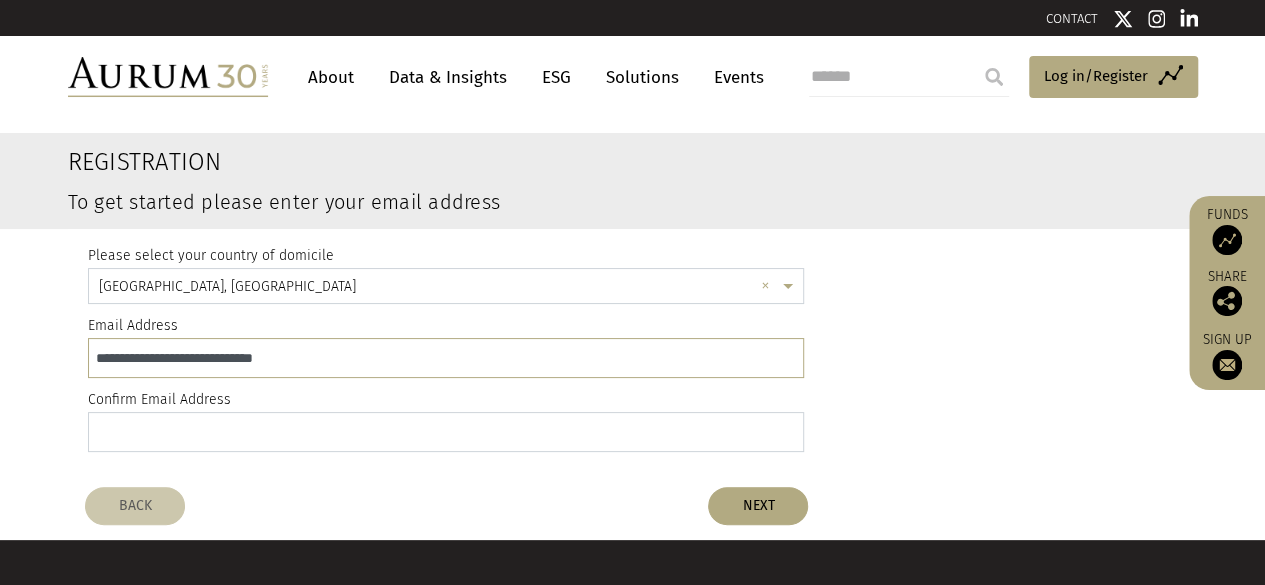click at bounding box center [446, 432] 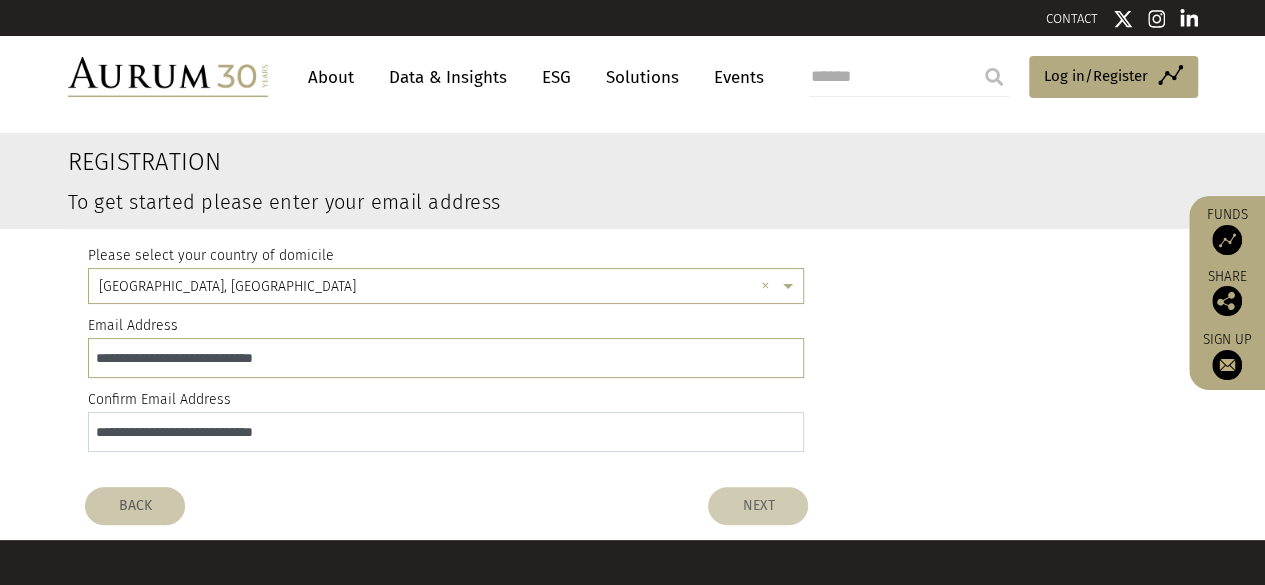 type on "**********" 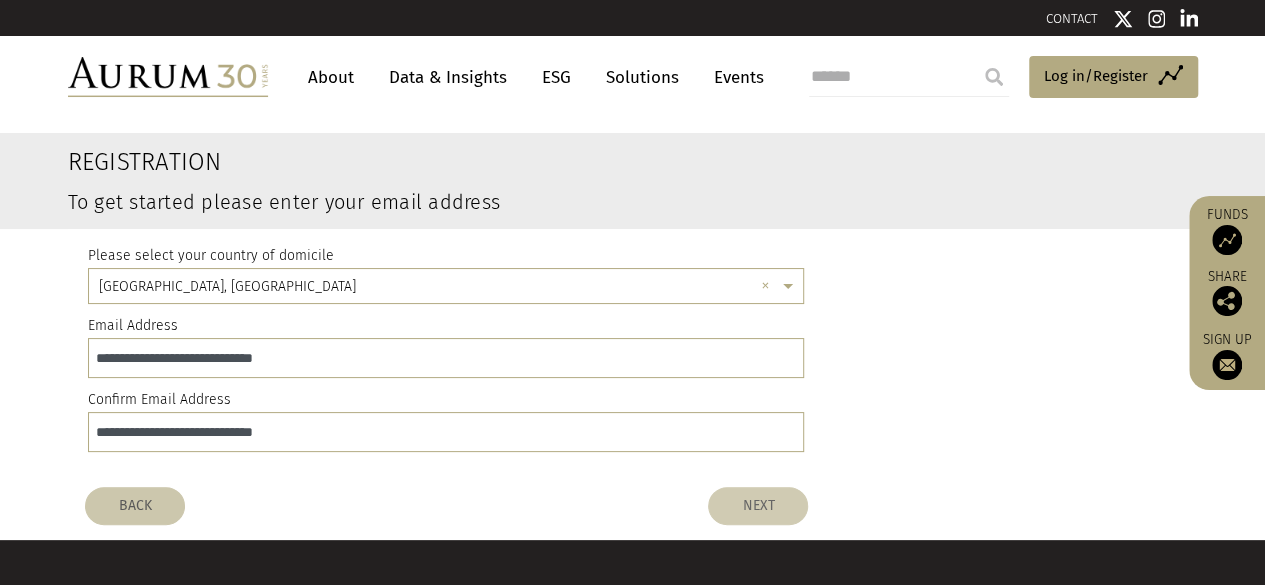 click on "NEXT" at bounding box center (758, 506) 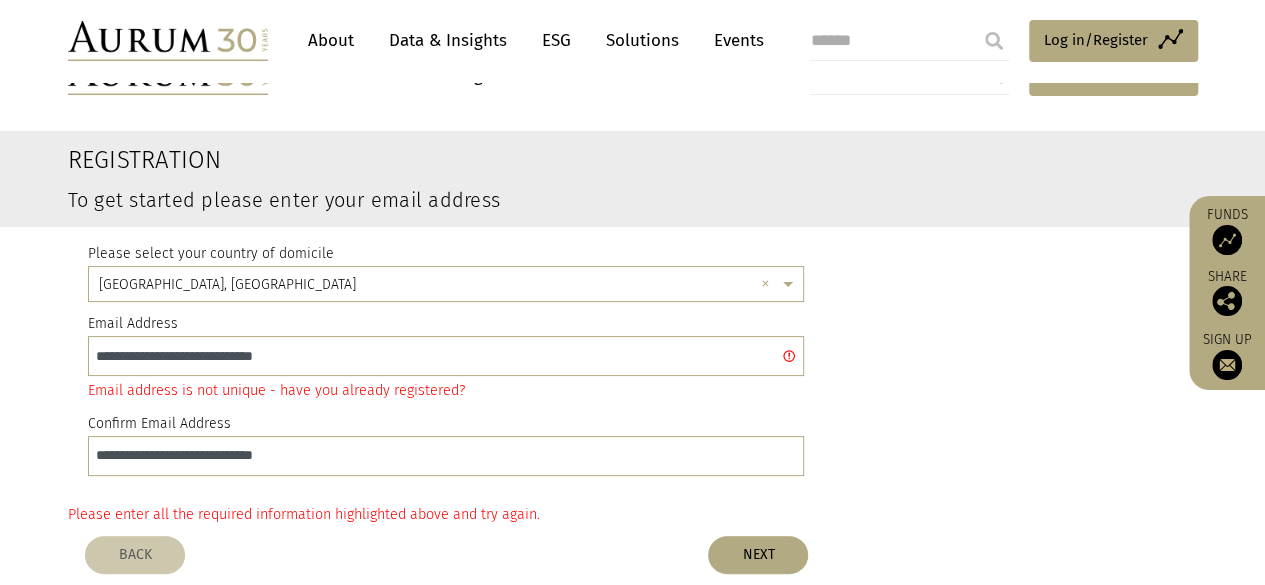 scroll, scrollTop: 0, scrollLeft: 0, axis: both 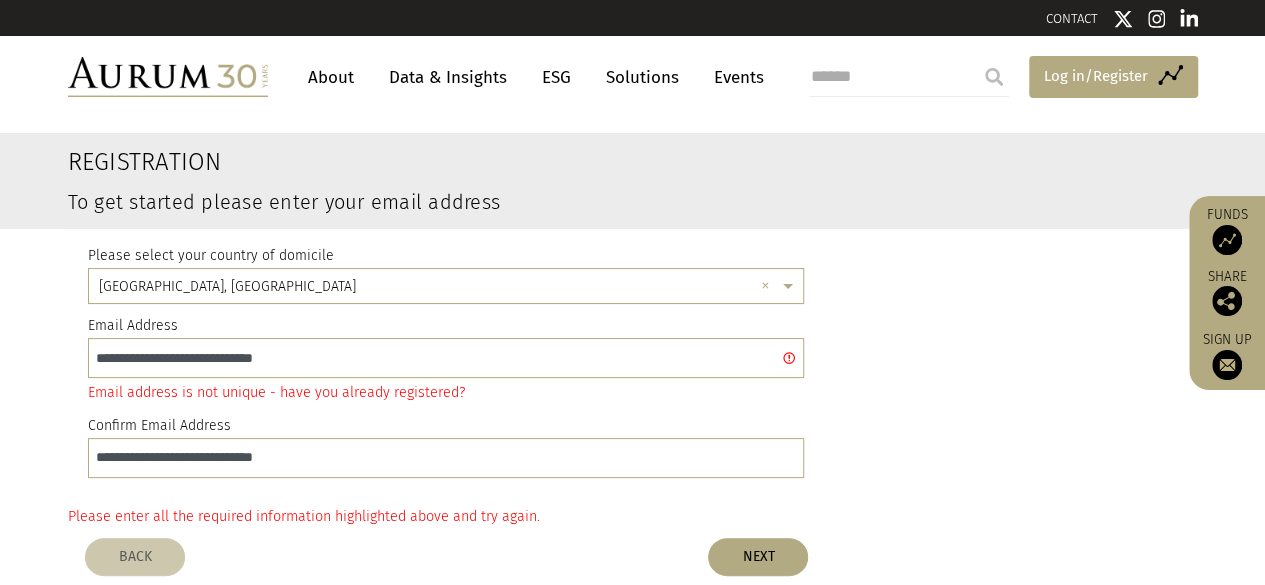 click on "Log in/Register" at bounding box center (1096, 76) 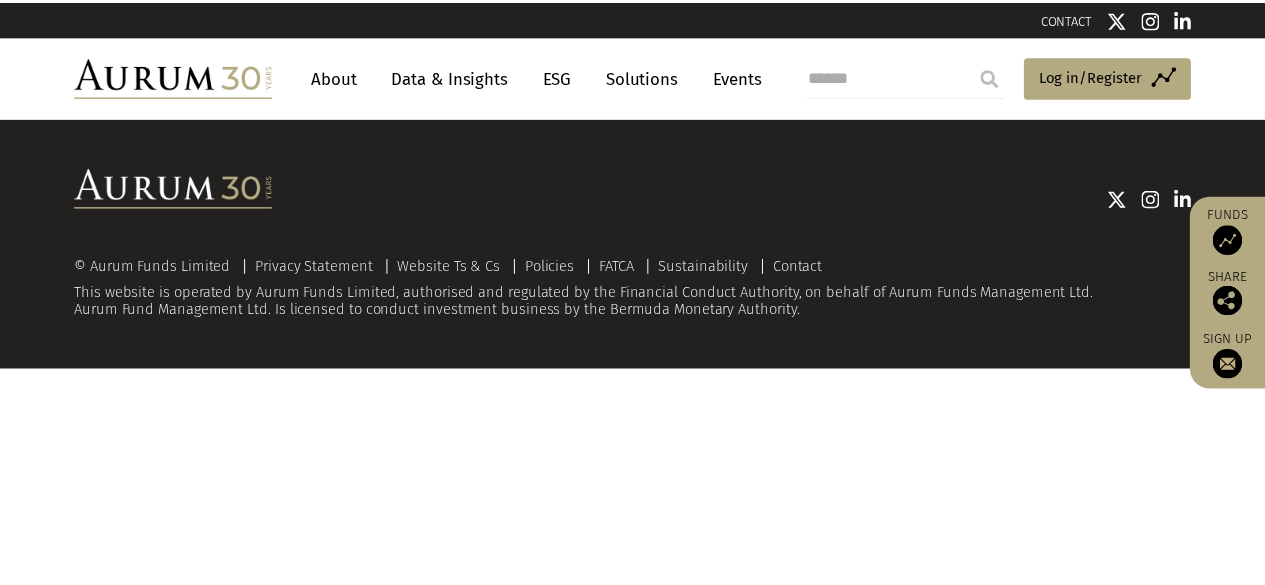 scroll, scrollTop: 0, scrollLeft: 0, axis: both 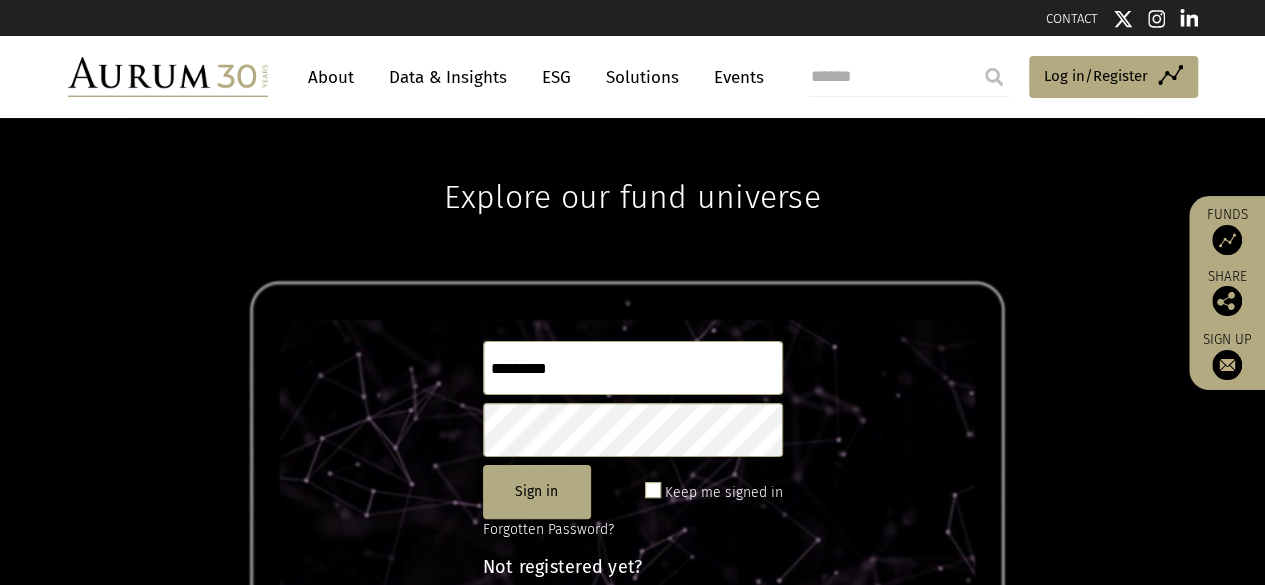 click on "*********" 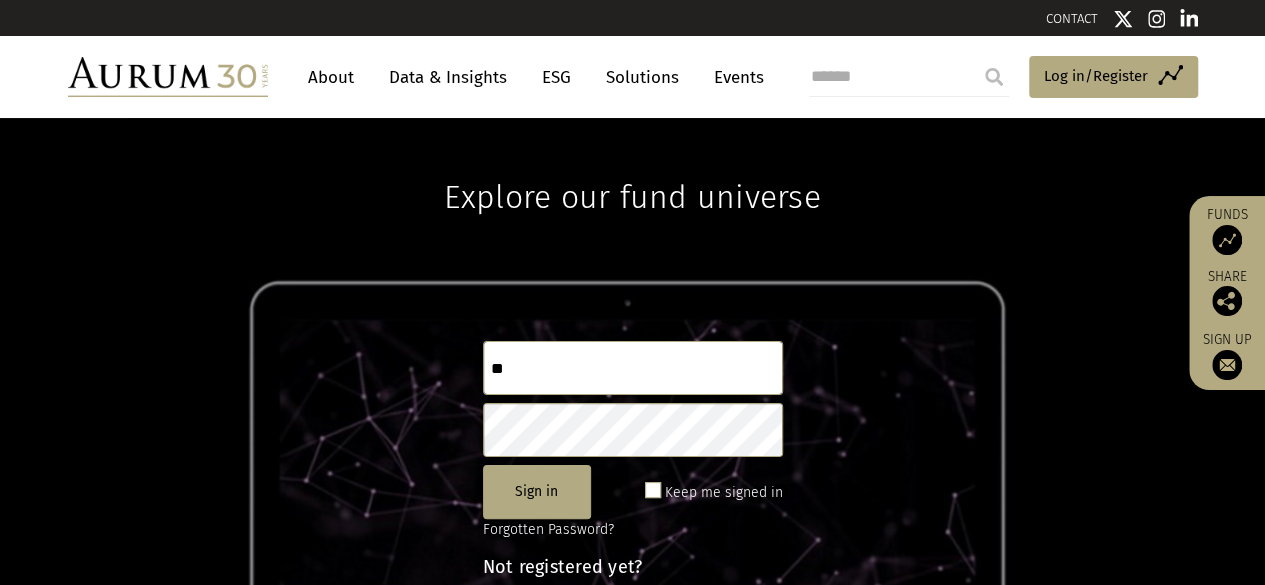 type on "*" 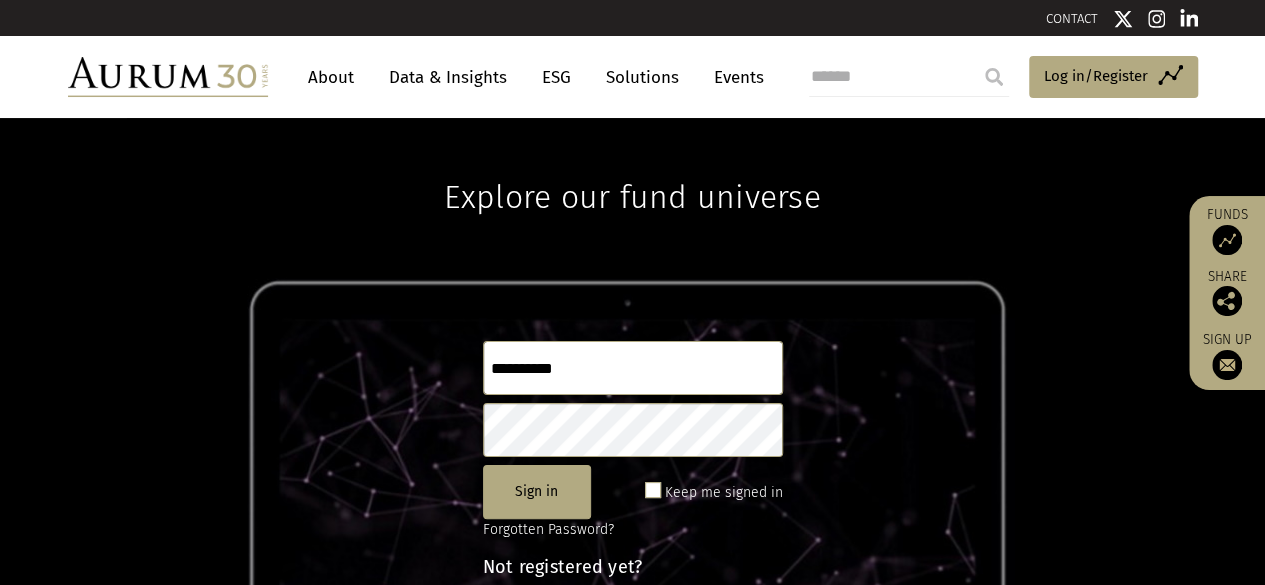 click on "**********" 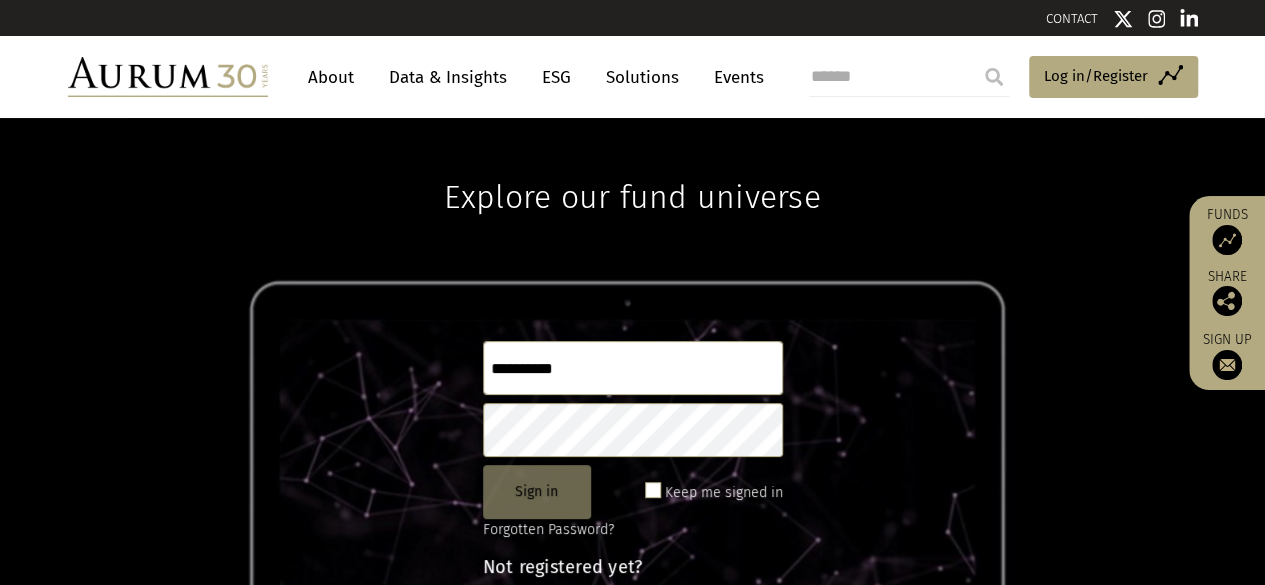 click on "Sign in" 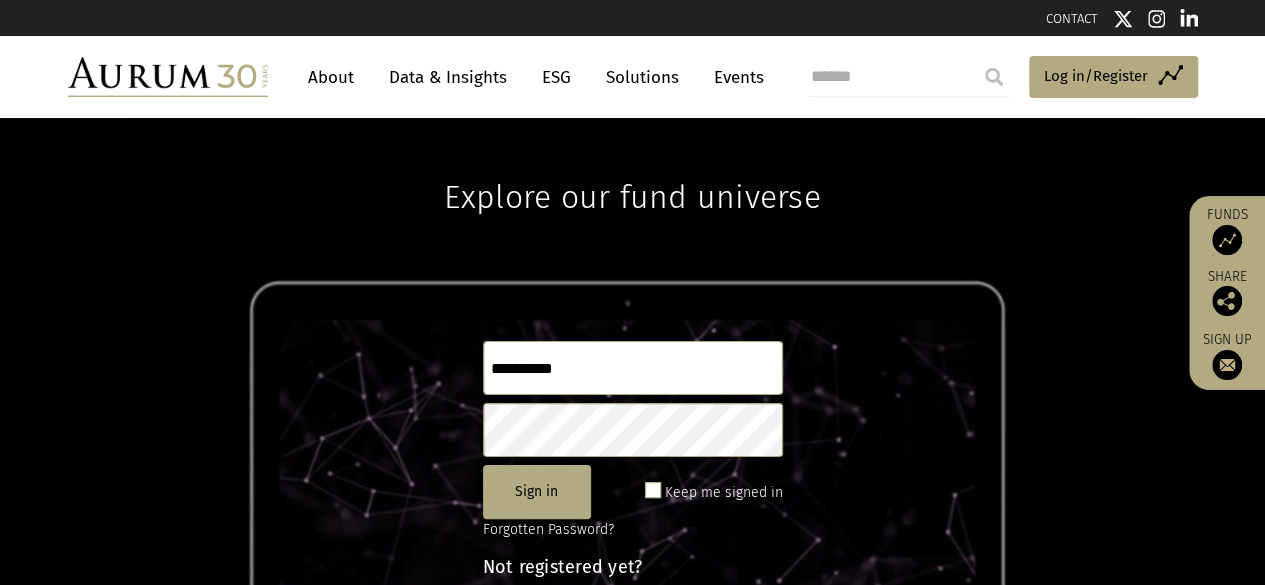 click on "**********" 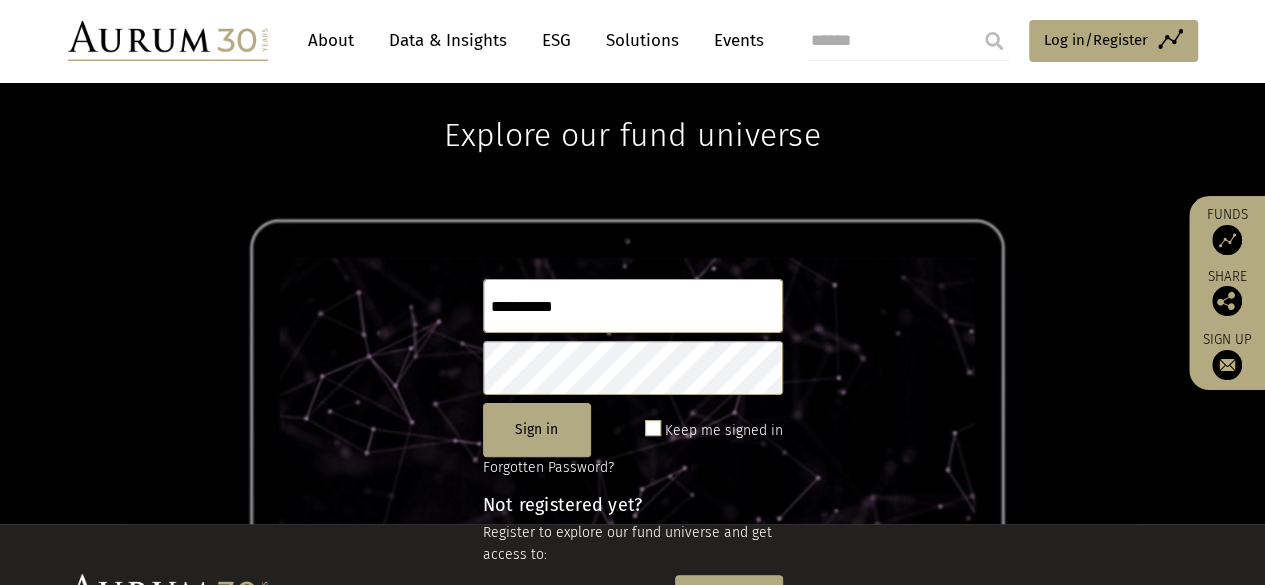 scroll, scrollTop: 100, scrollLeft: 0, axis: vertical 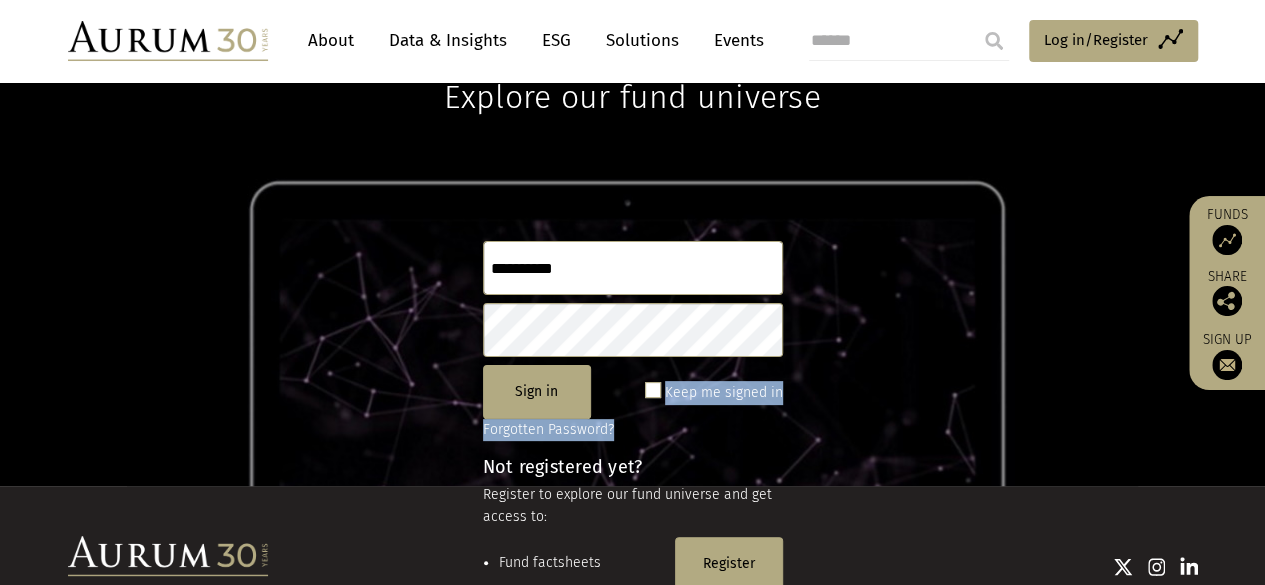click on "**********" 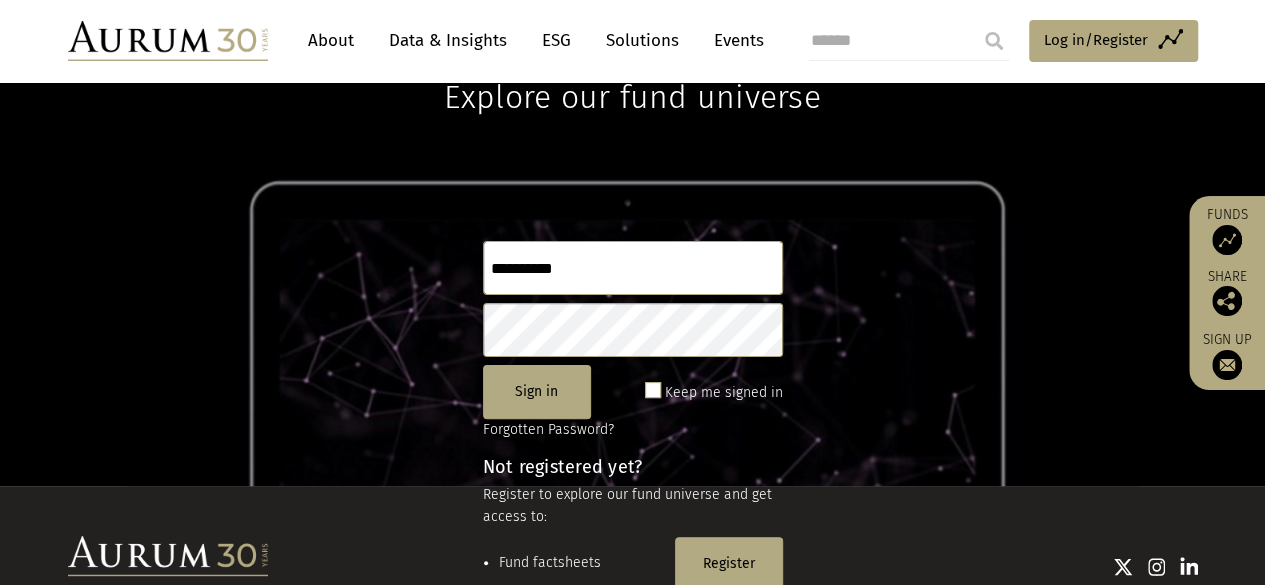 click at bounding box center [733, 566] 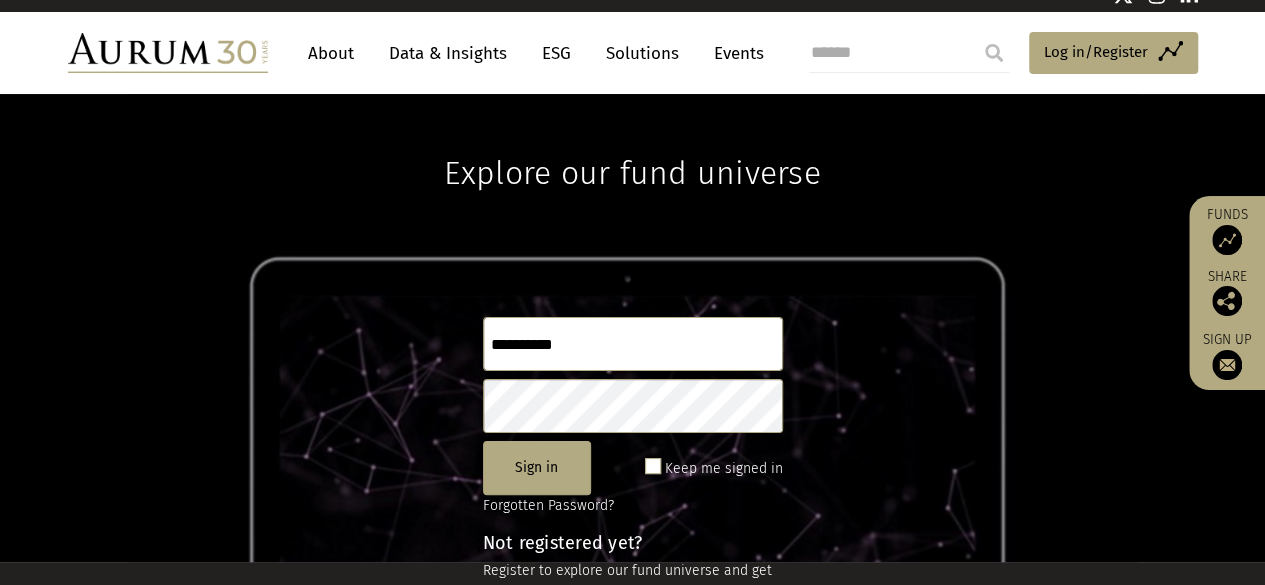 scroll, scrollTop: 0, scrollLeft: 0, axis: both 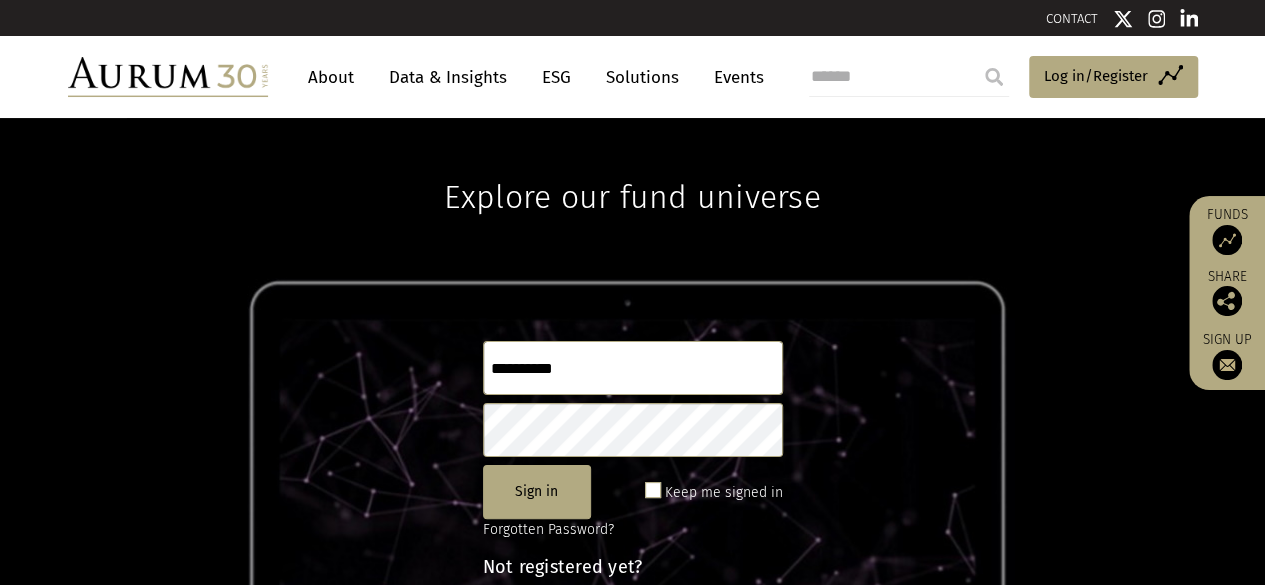 drag, startPoint x: 592, startPoint y: 366, endPoint x: 482, endPoint y: 371, distance: 110.11358 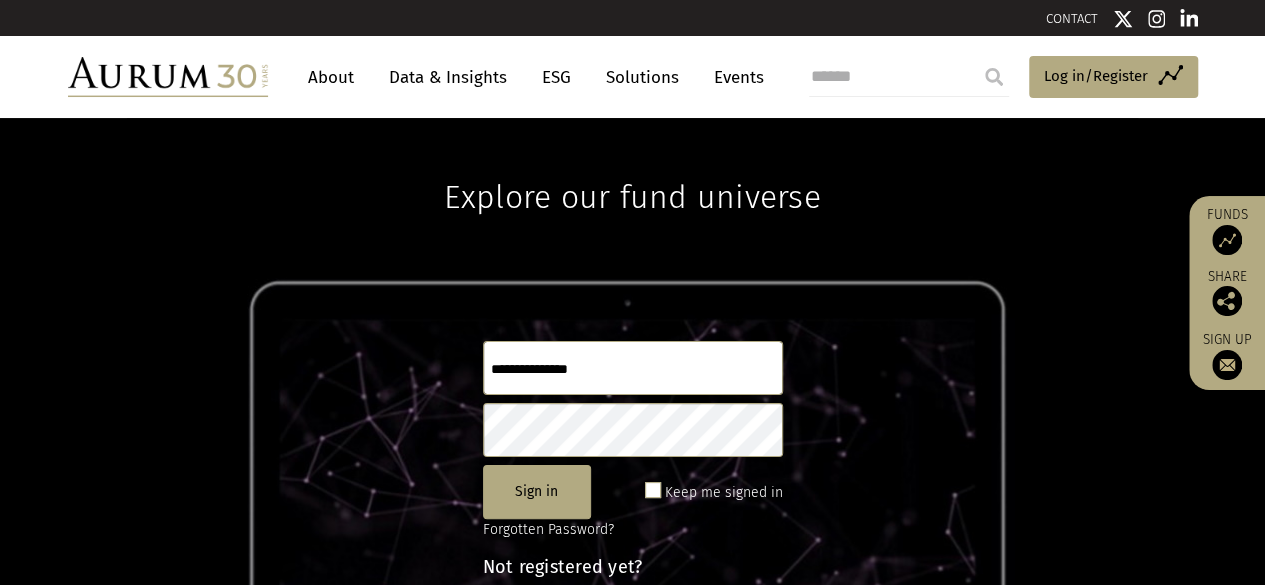 click on "Explore our fund universe  Sign in  Keep me signed in Forgotten Password? Not registered yet? Register to explore our fund universe and get access to: Fund factsheets Latest fund prices Document library Historic fund performance  Register" 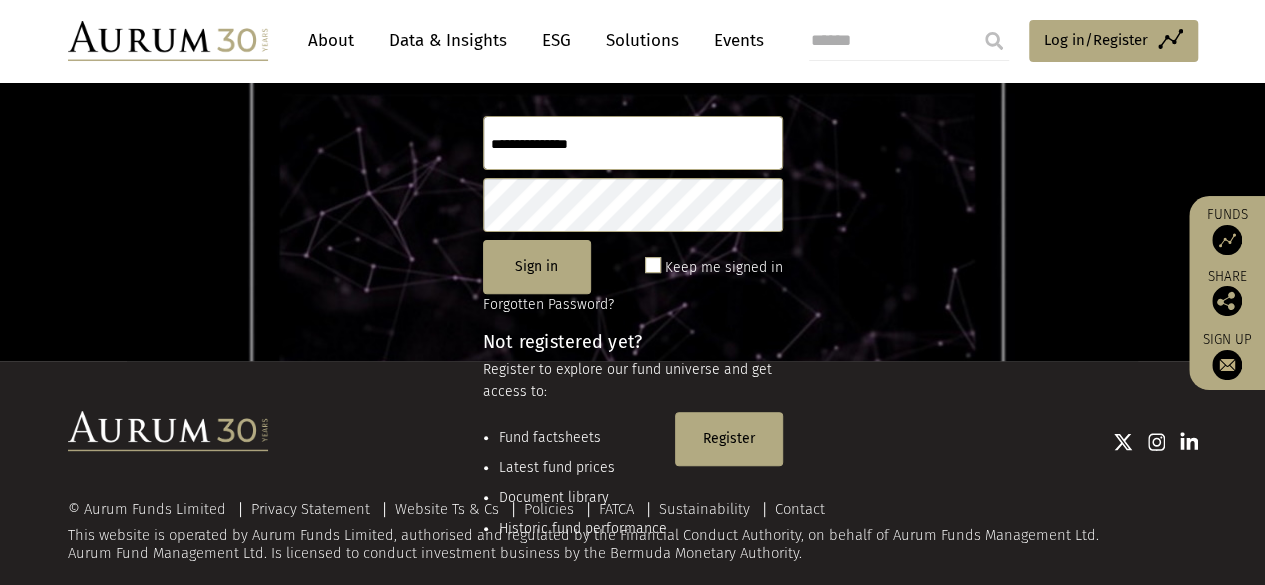 scroll, scrollTop: 252, scrollLeft: 0, axis: vertical 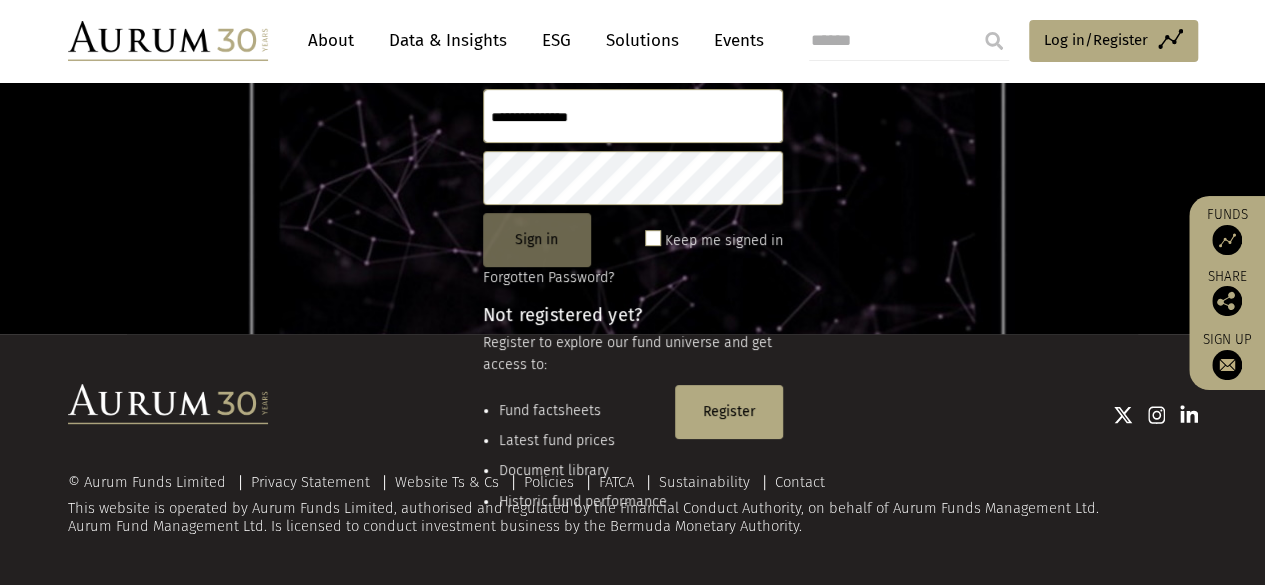 click on "Sign in" 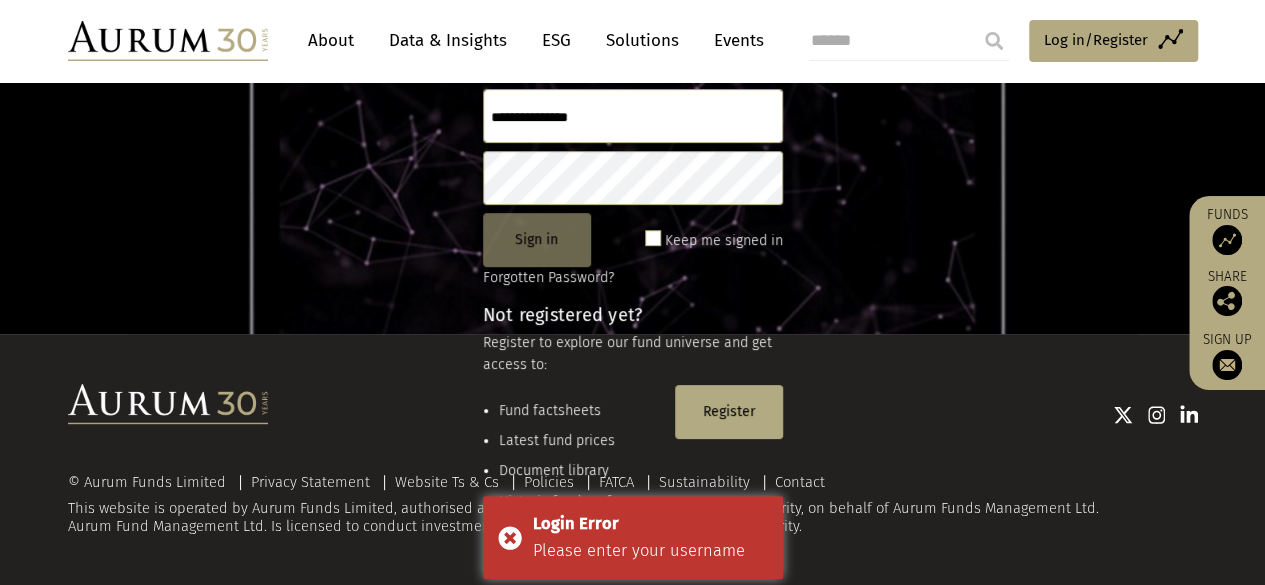 click on "Sign in" 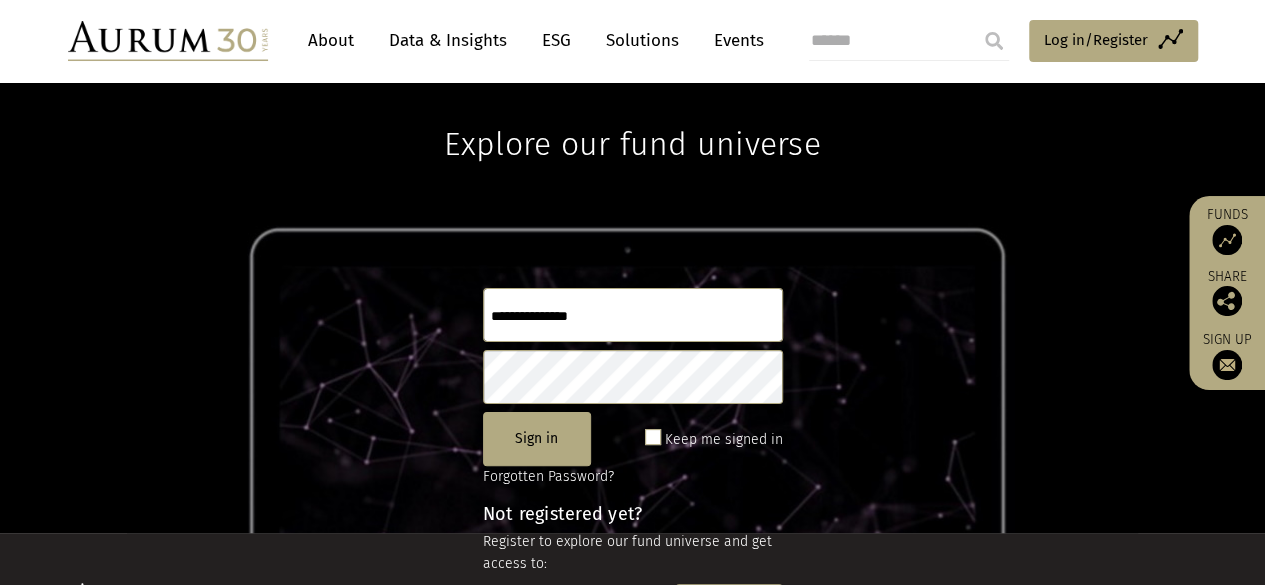 scroll, scrollTop: 52, scrollLeft: 0, axis: vertical 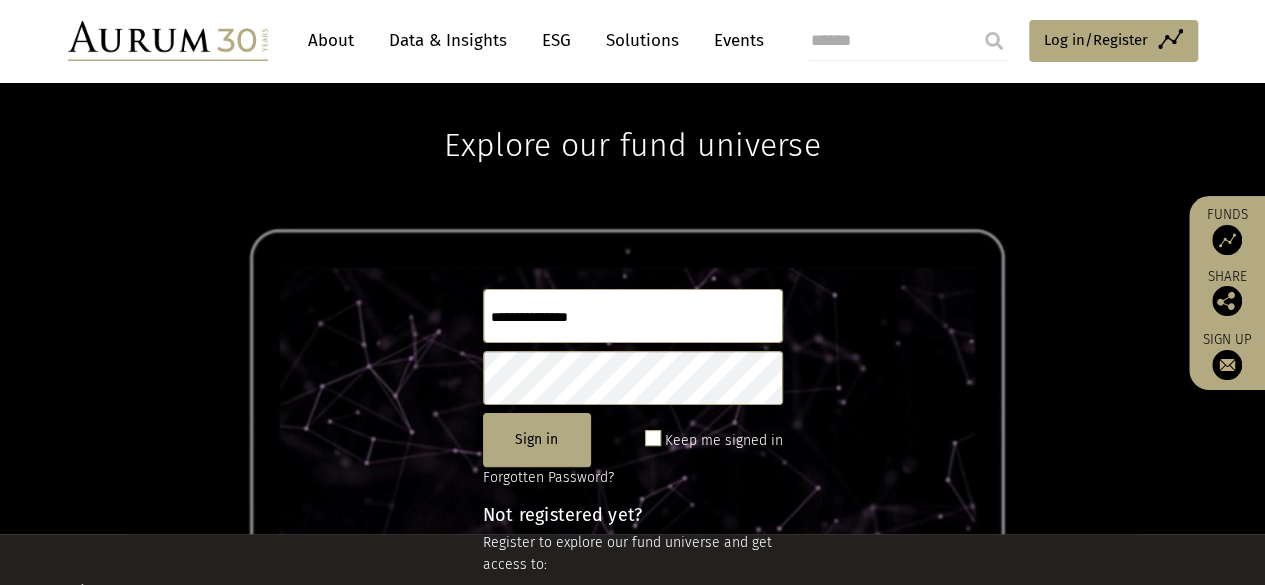 click 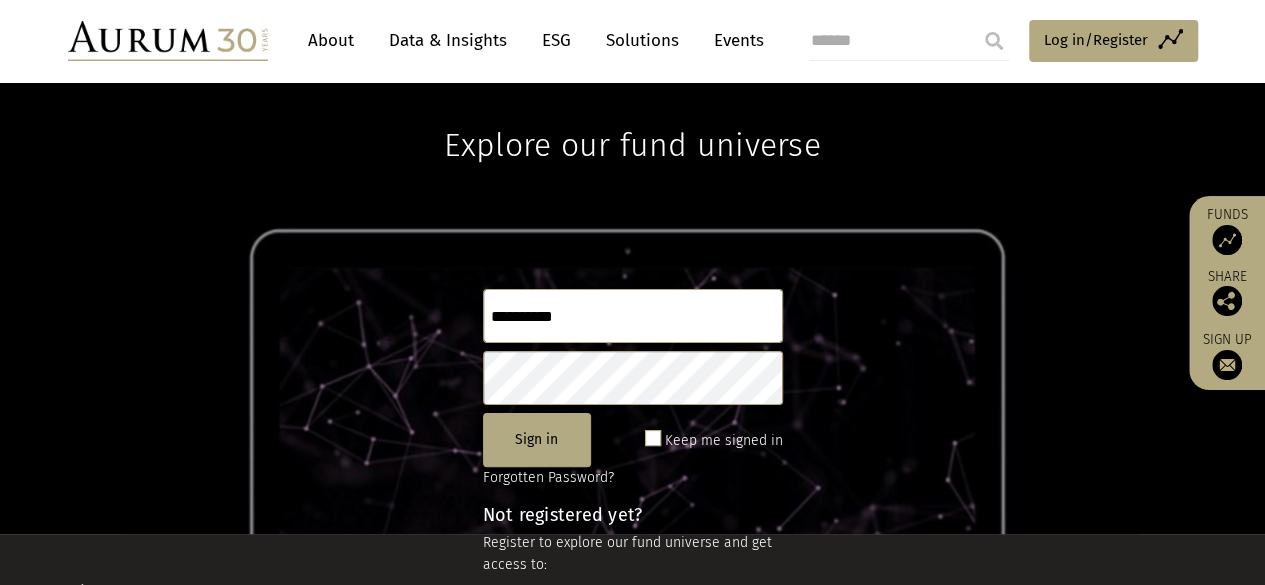 type on "**********" 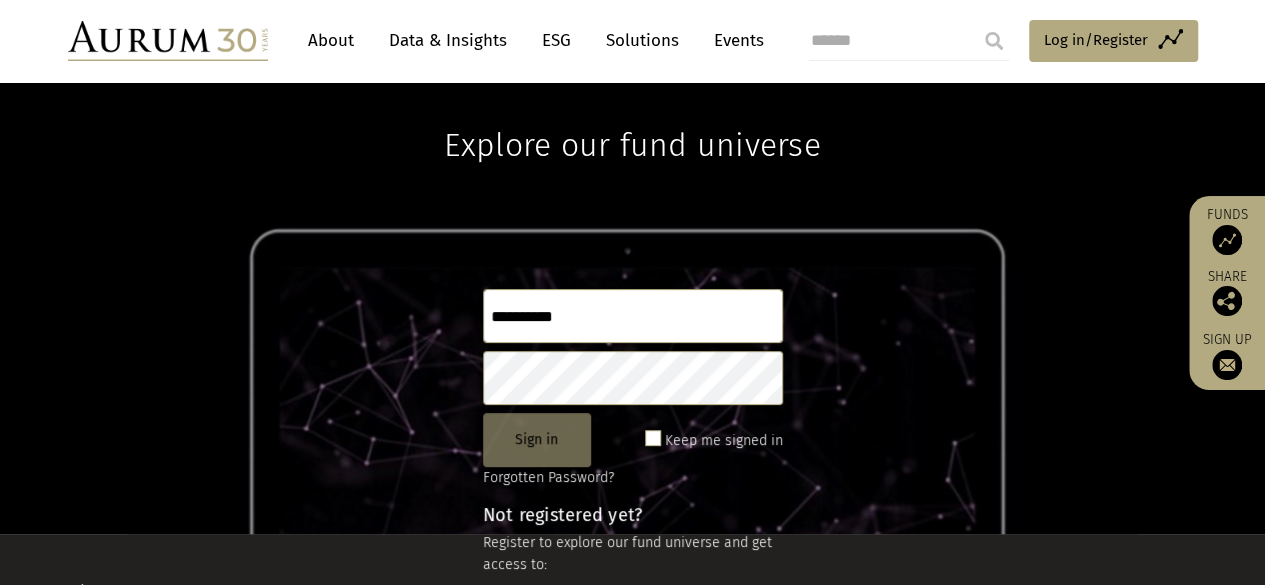 click on "Sign in" 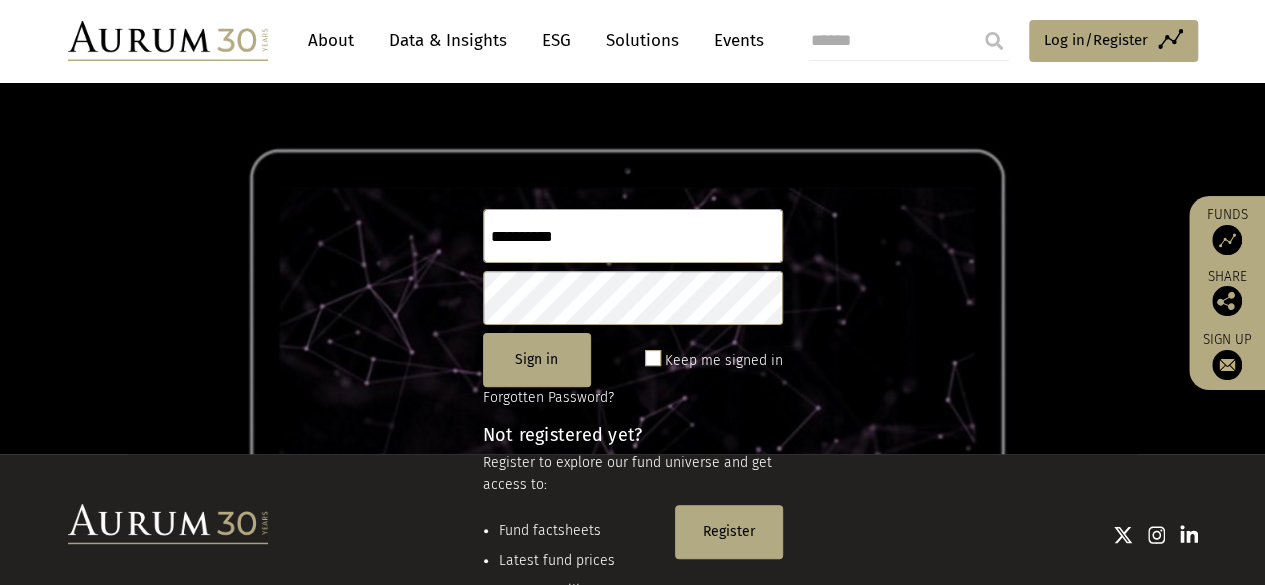 scroll, scrollTop: 0, scrollLeft: 0, axis: both 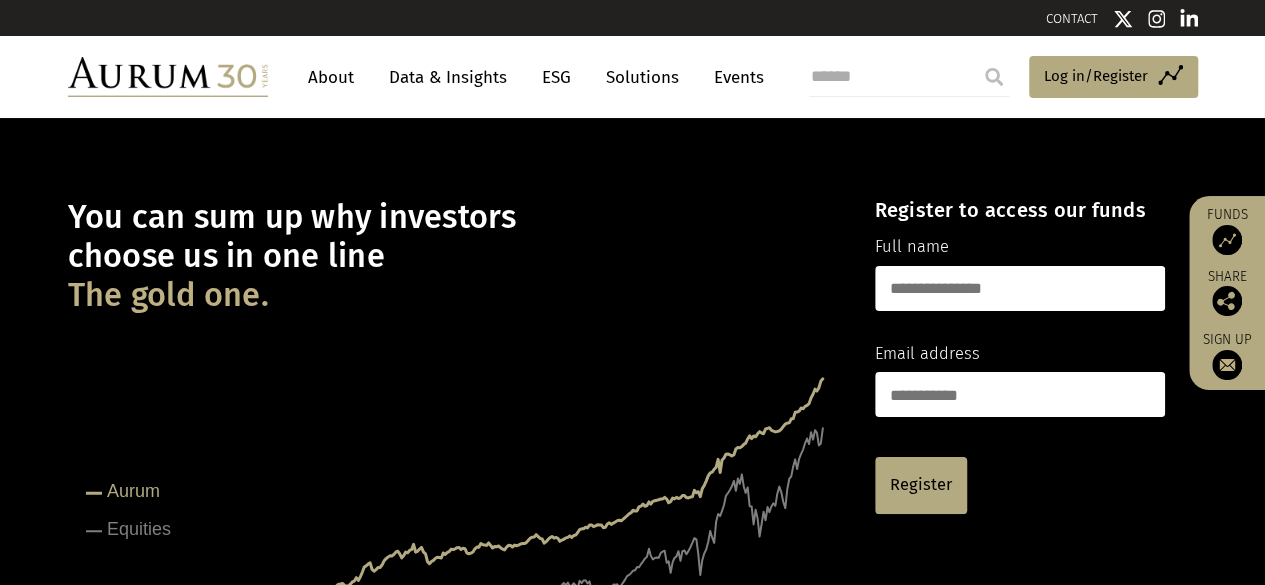 click at bounding box center (1020, 288) 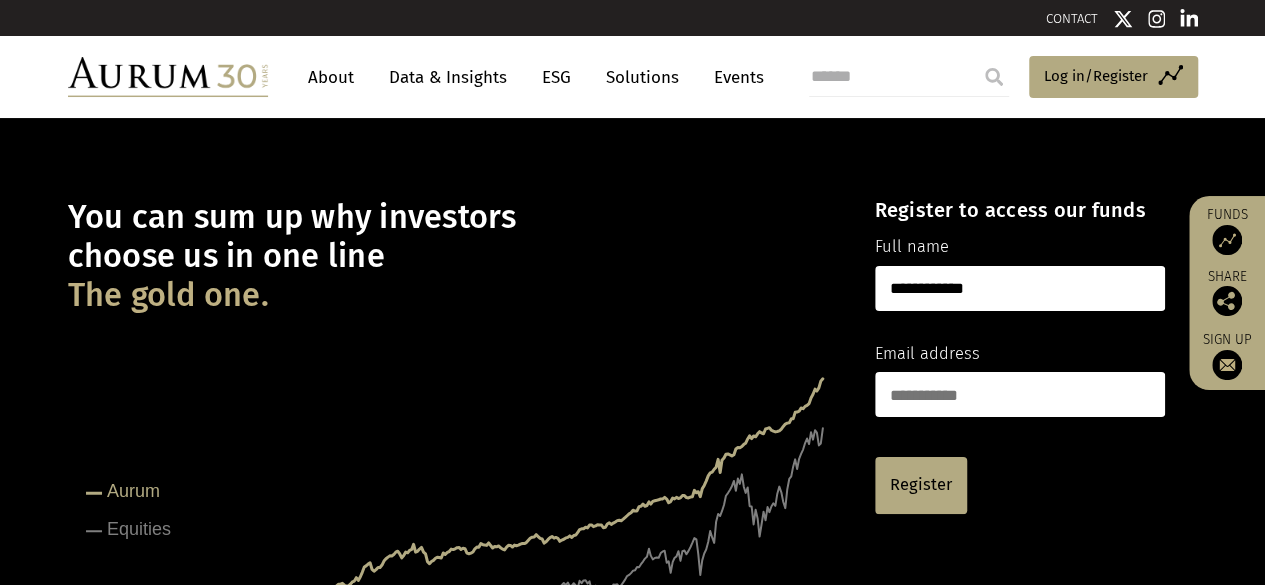 click at bounding box center [1020, 394] 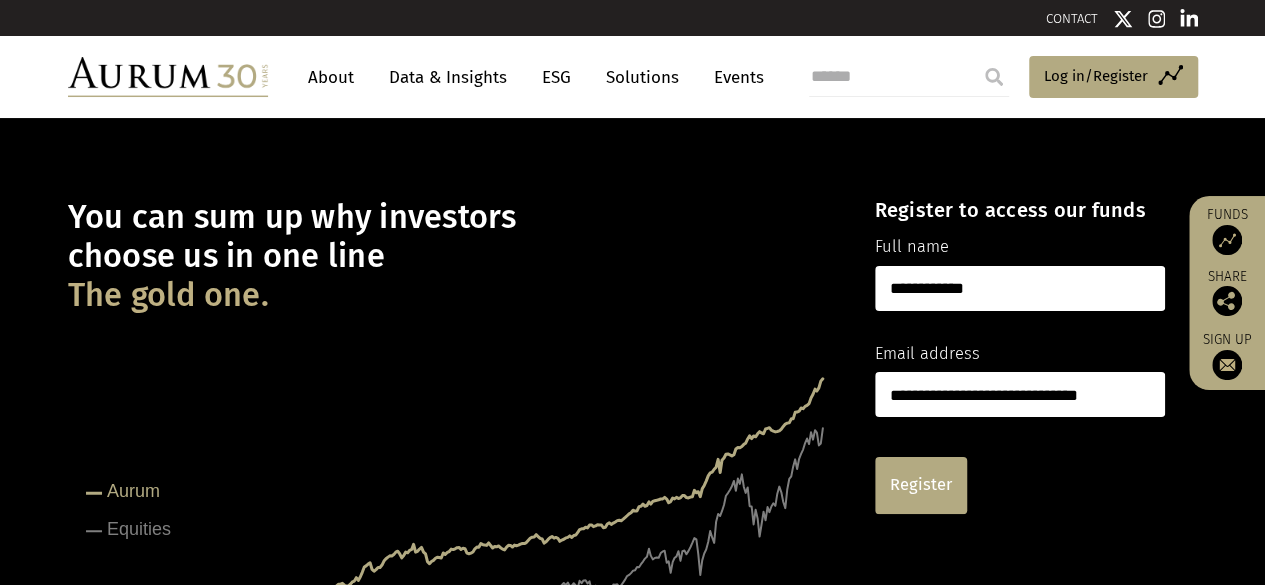 click on "Register" at bounding box center [921, 485] 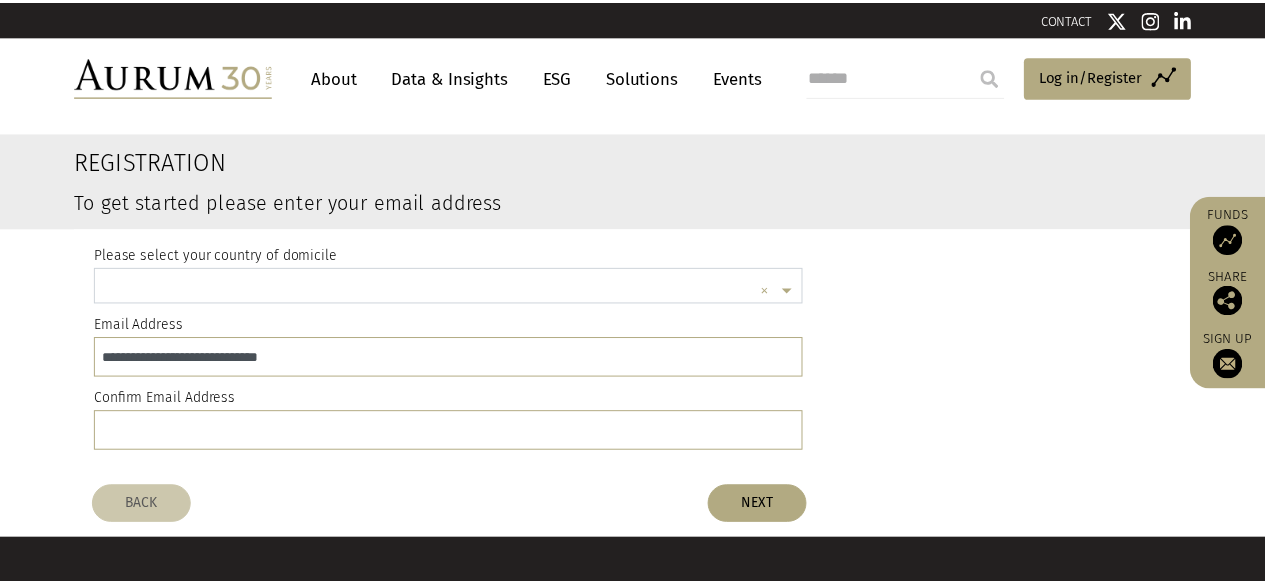 scroll, scrollTop: 0, scrollLeft: 0, axis: both 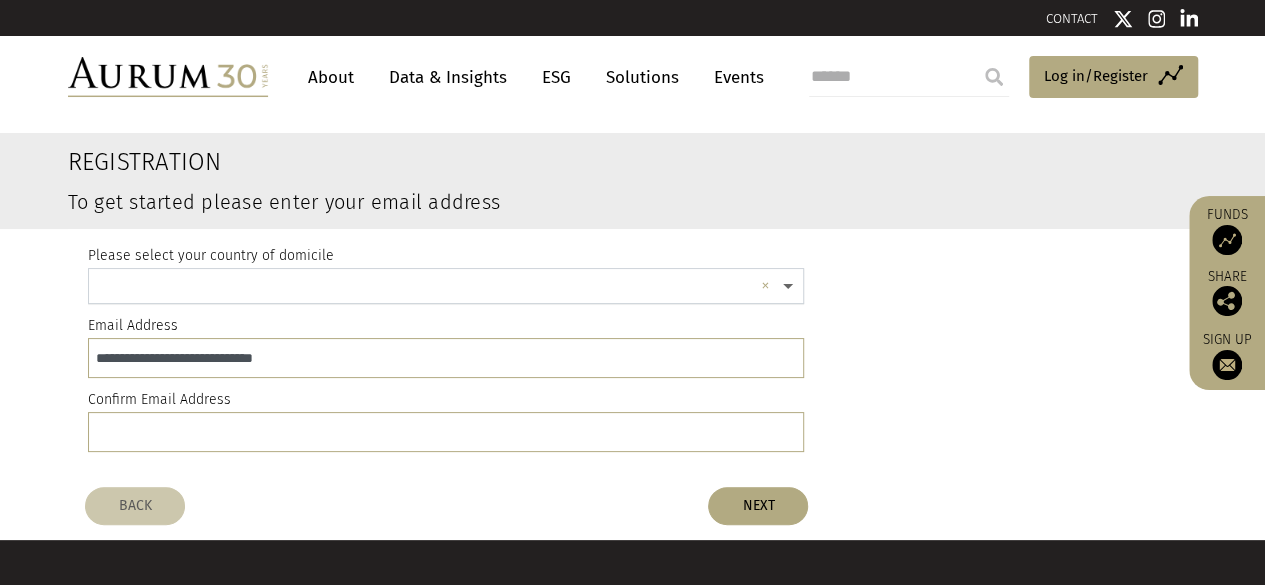 click at bounding box center [790, 287] 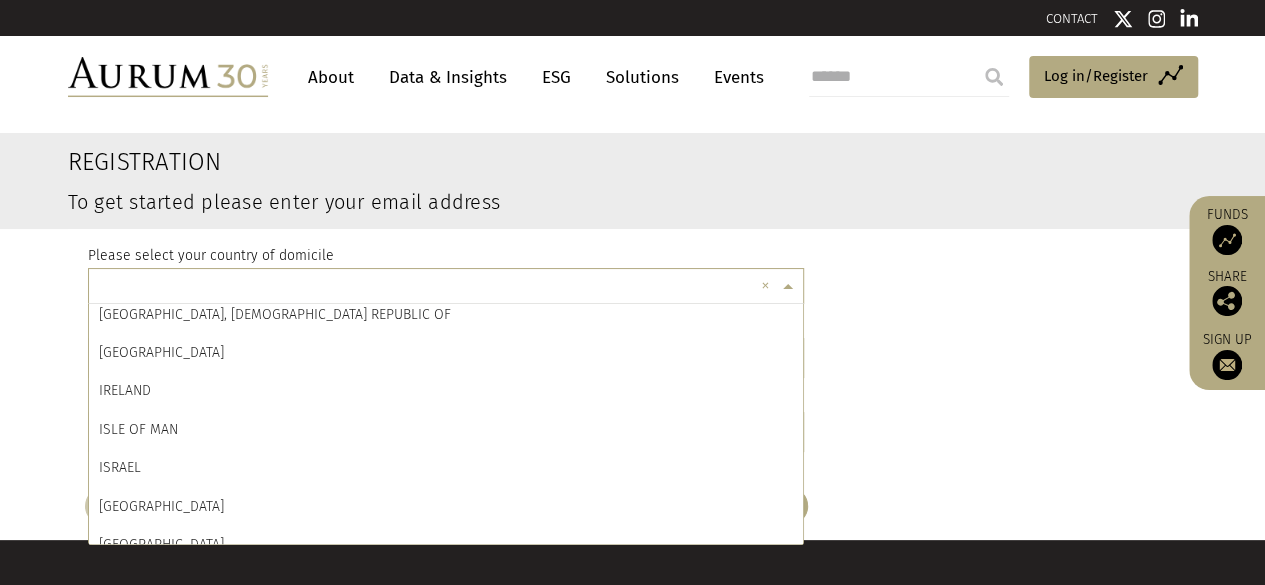 scroll, scrollTop: 4146, scrollLeft: 0, axis: vertical 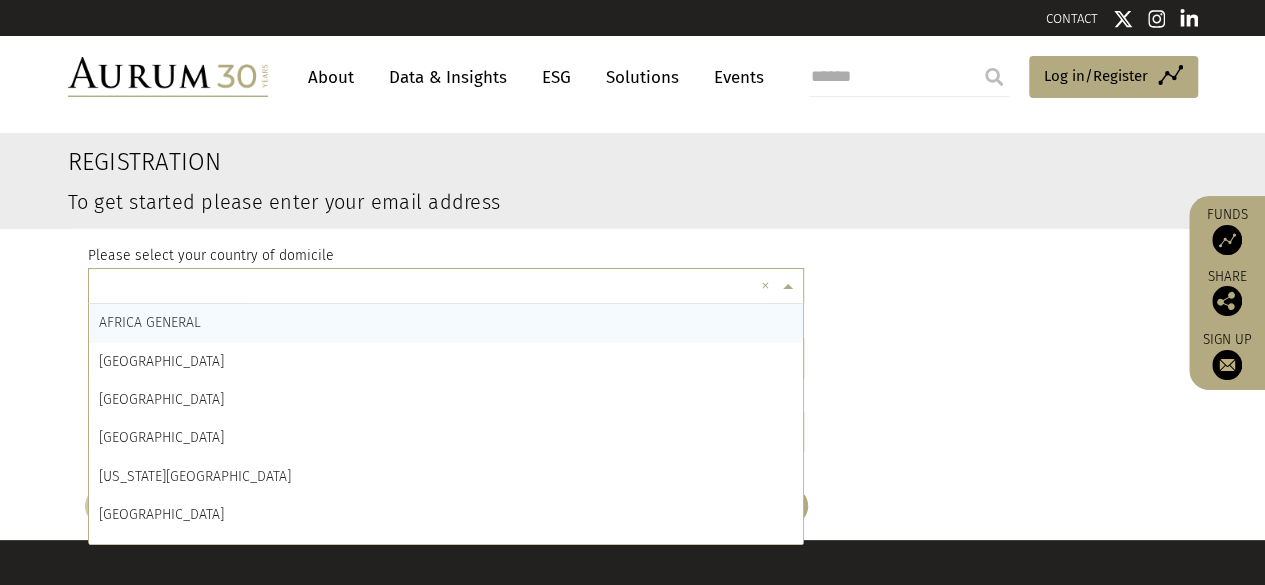 click at bounding box center (790, 287) 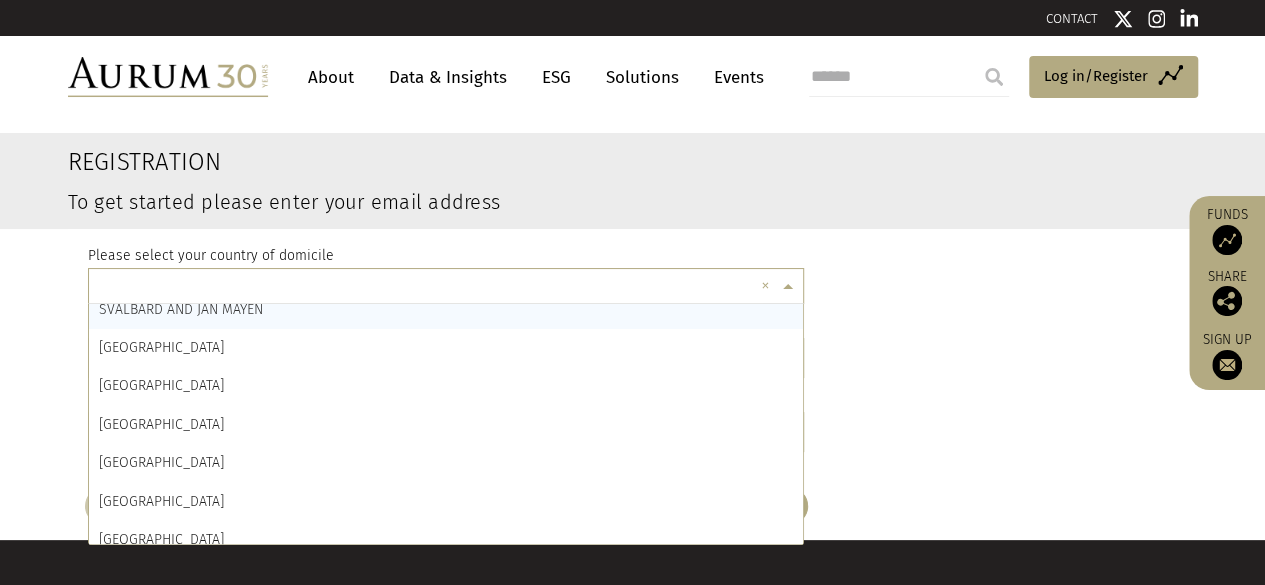 scroll, scrollTop: 8400, scrollLeft: 0, axis: vertical 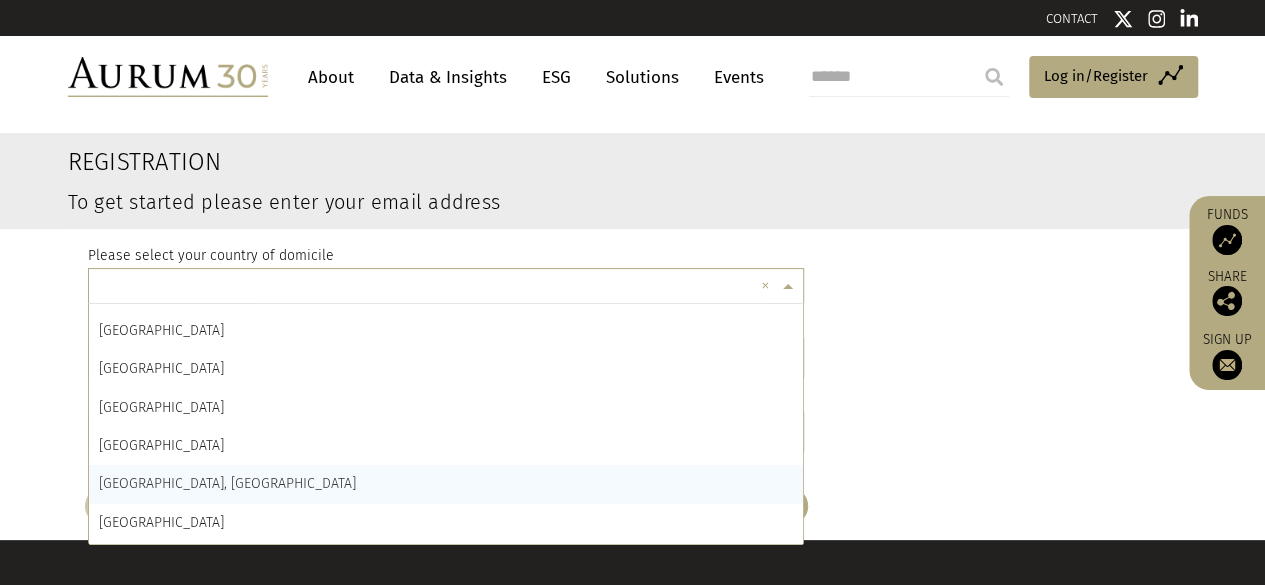 click on "TANZANIA, UNITED REPUBLIC OF" at bounding box center (446, 484) 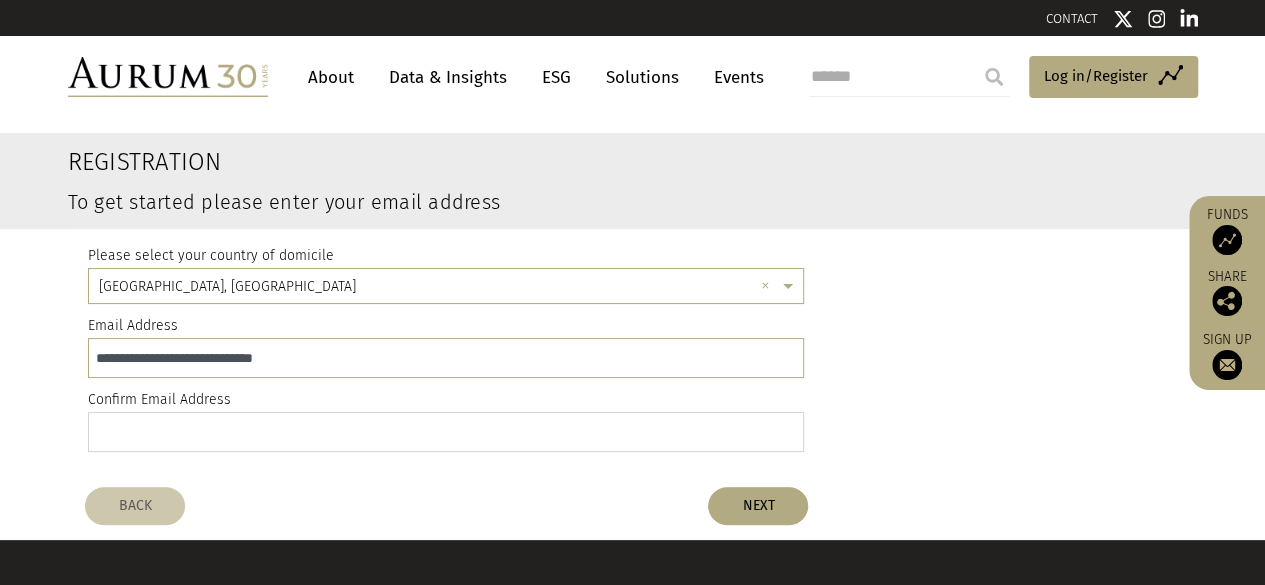 click at bounding box center (446, 432) 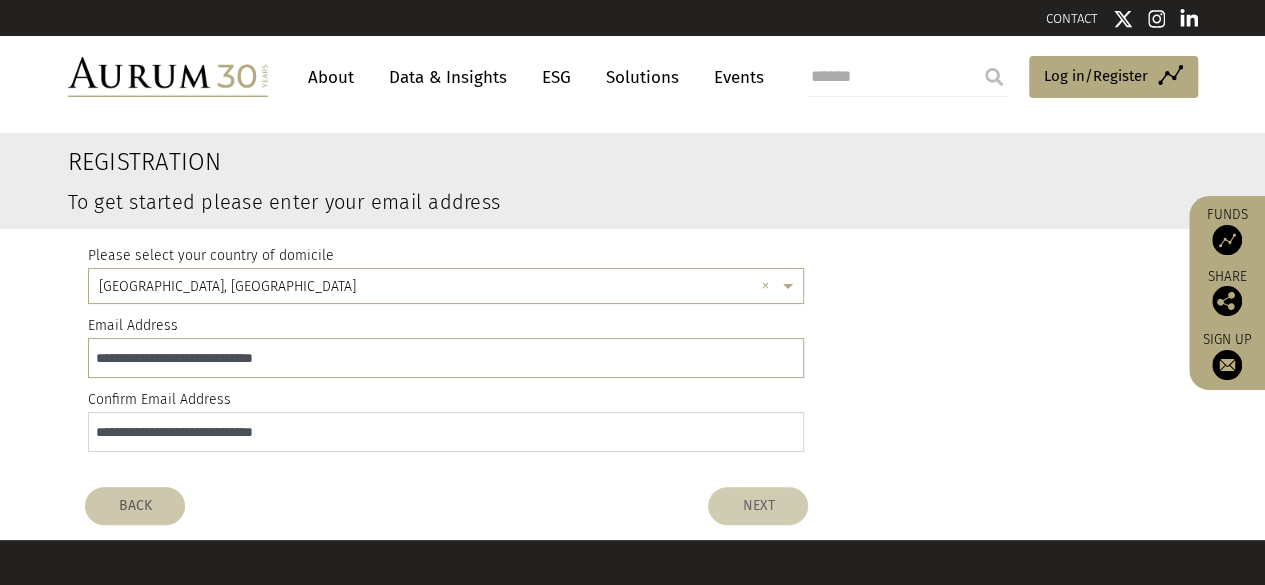 type on "**********" 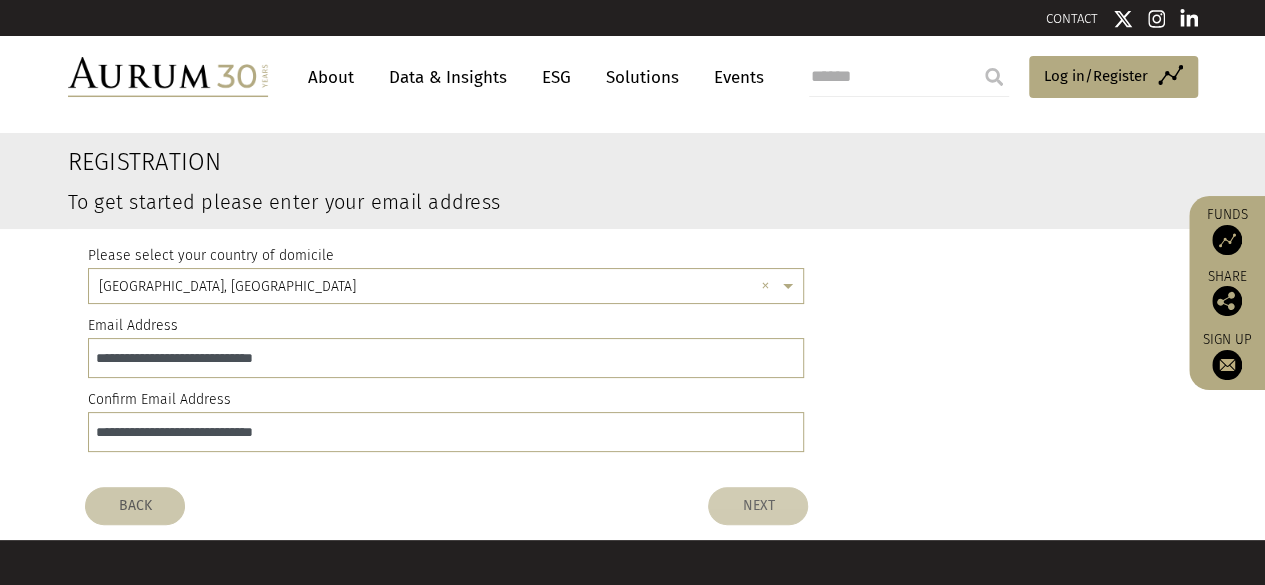 click on "NEXT" at bounding box center (758, 506) 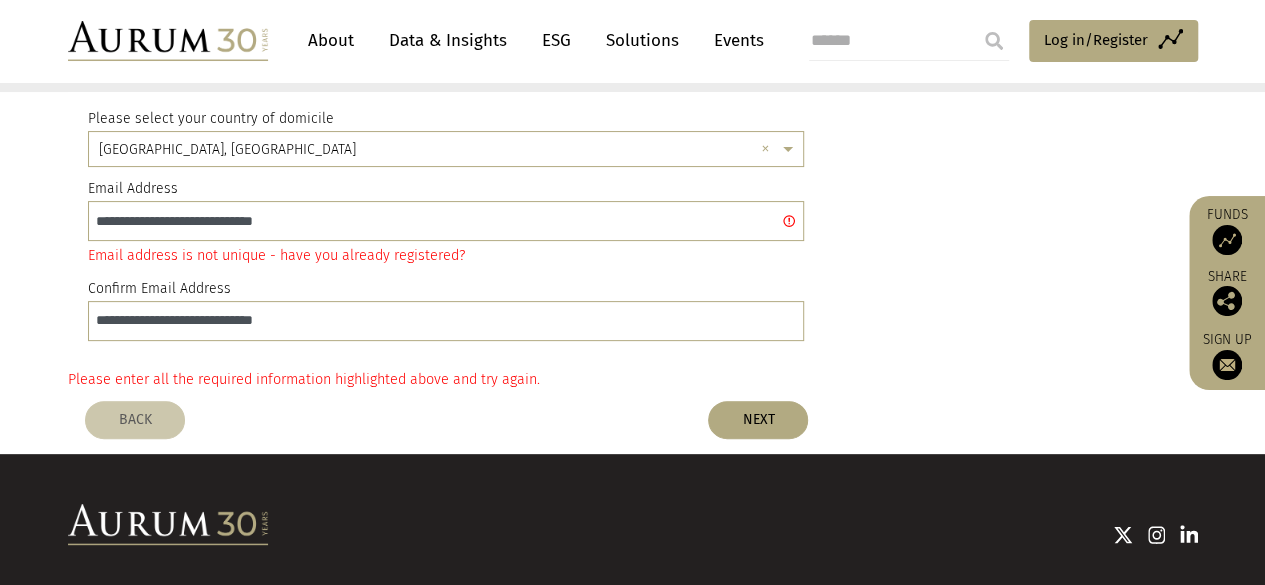 scroll, scrollTop: 100, scrollLeft: 0, axis: vertical 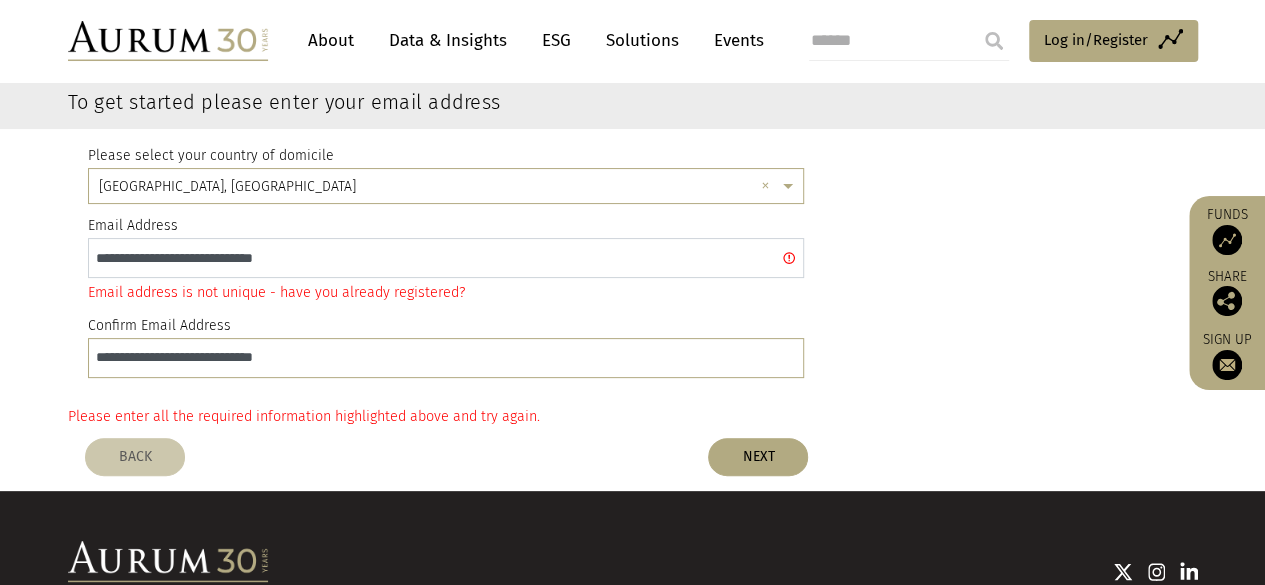drag, startPoint x: 328, startPoint y: 256, endPoint x: 72, endPoint y: 262, distance: 256.0703 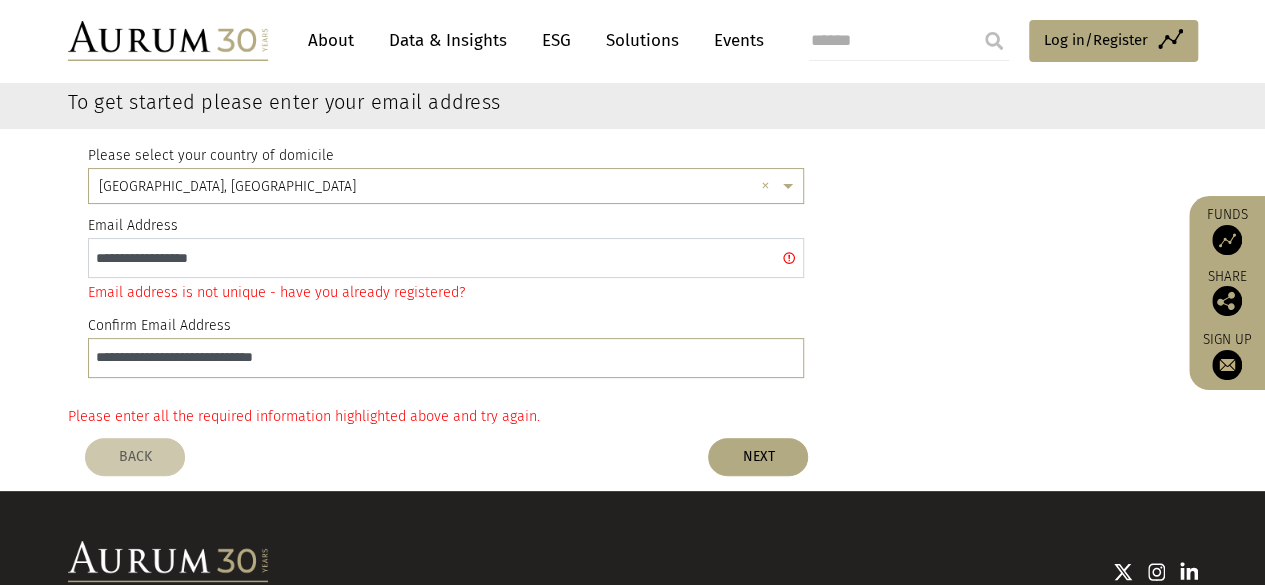 type on "**********" 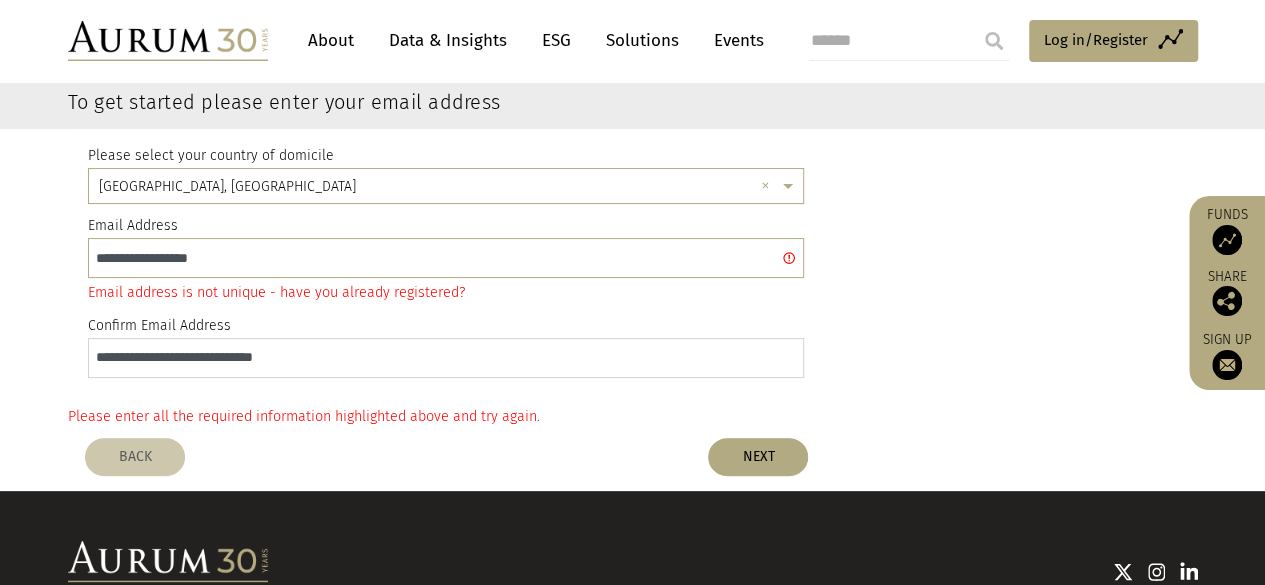 drag, startPoint x: 324, startPoint y: 353, endPoint x: 69, endPoint y: 365, distance: 255.2822 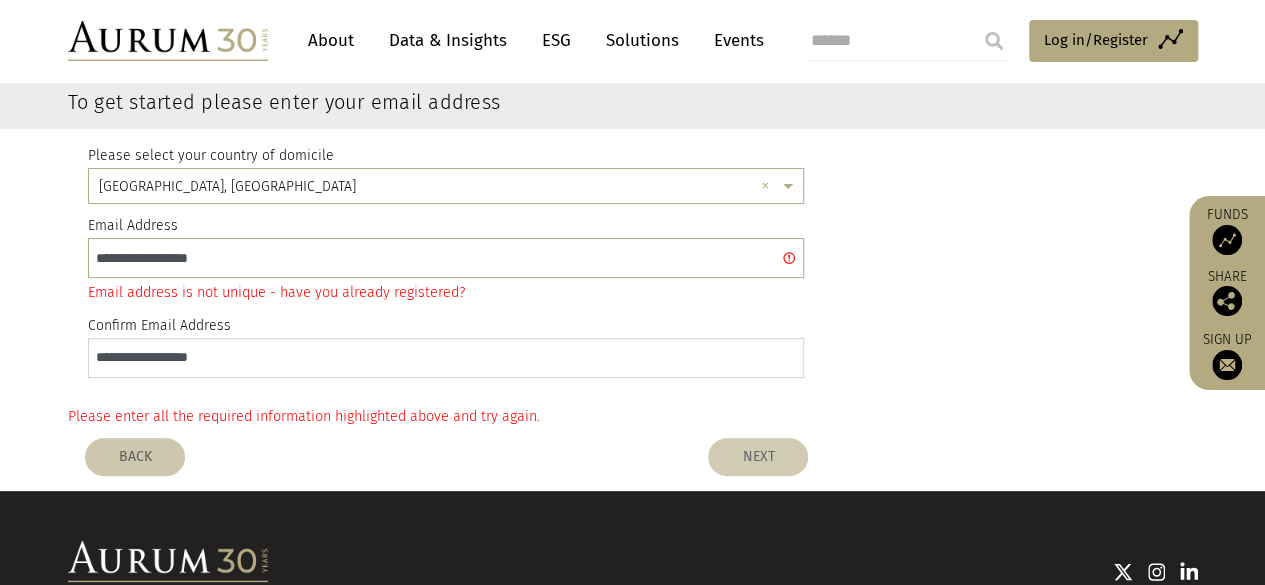 type on "**********" 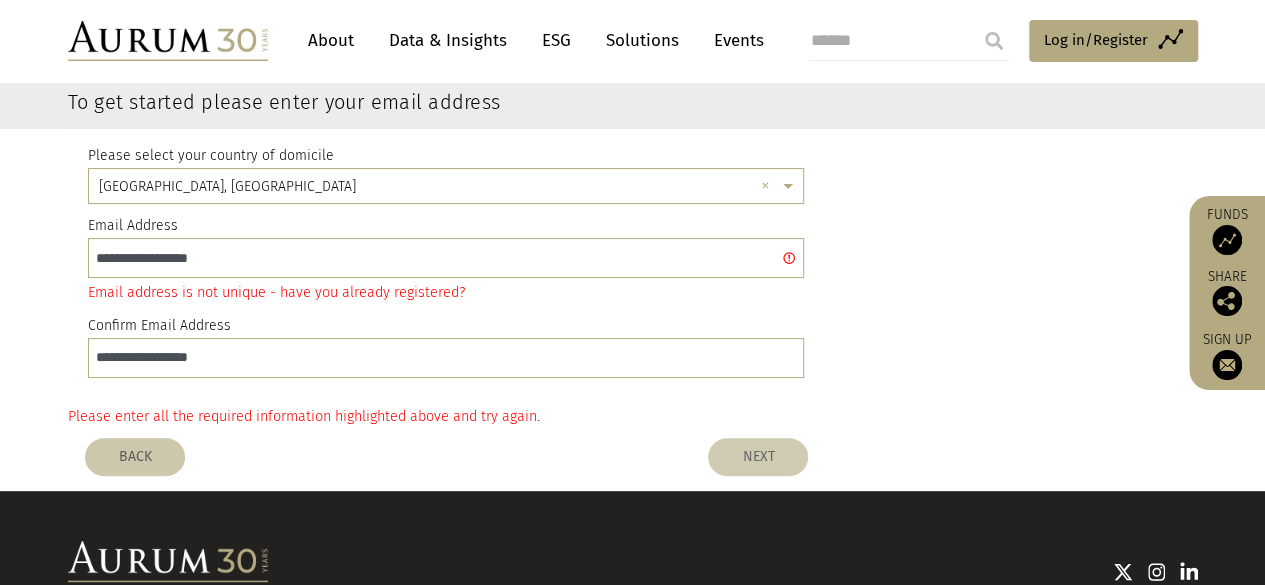 click on "NEXT" at bounding box center (758, 457) 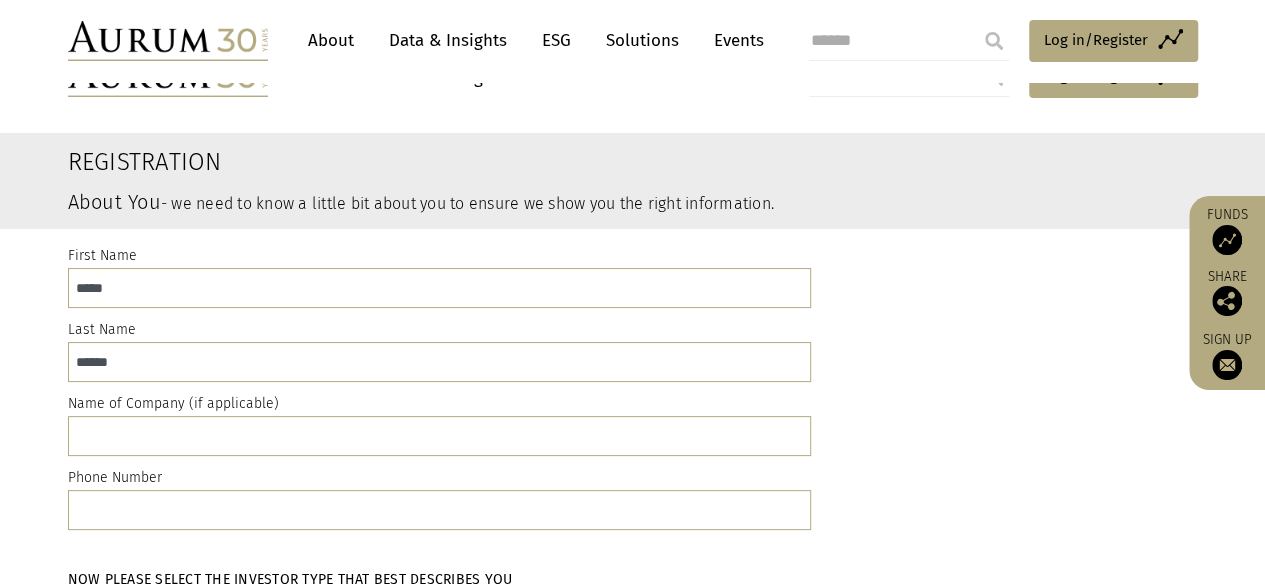 scroll, scrollTop: 100, scrollLeft: 0, axis: vertical 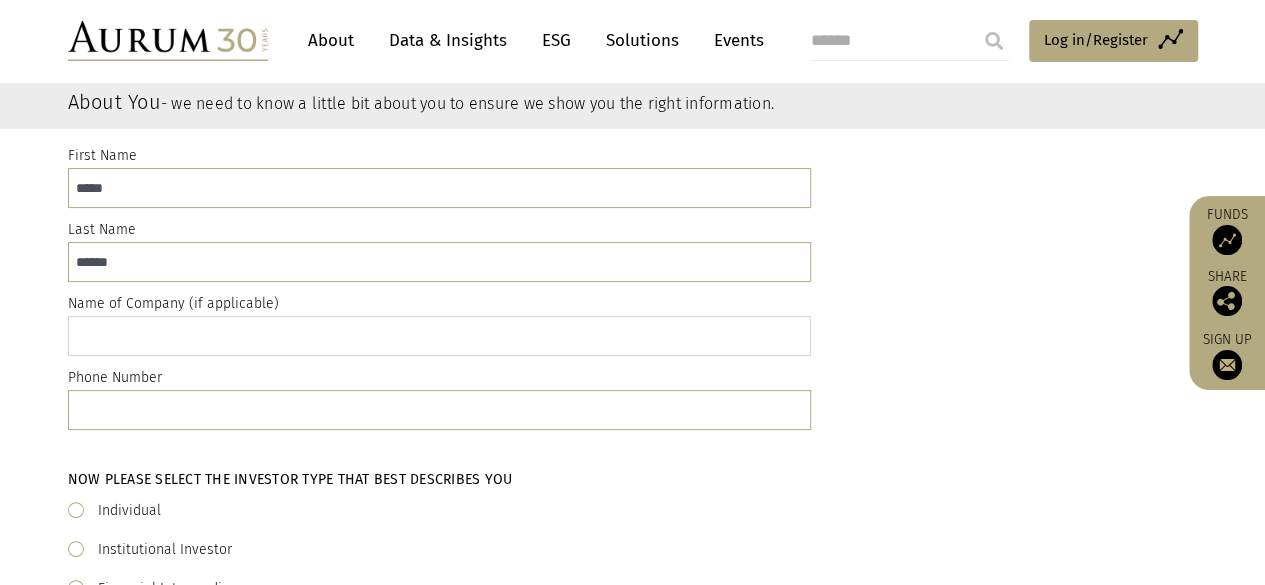 click at bounding box center [439, 336] 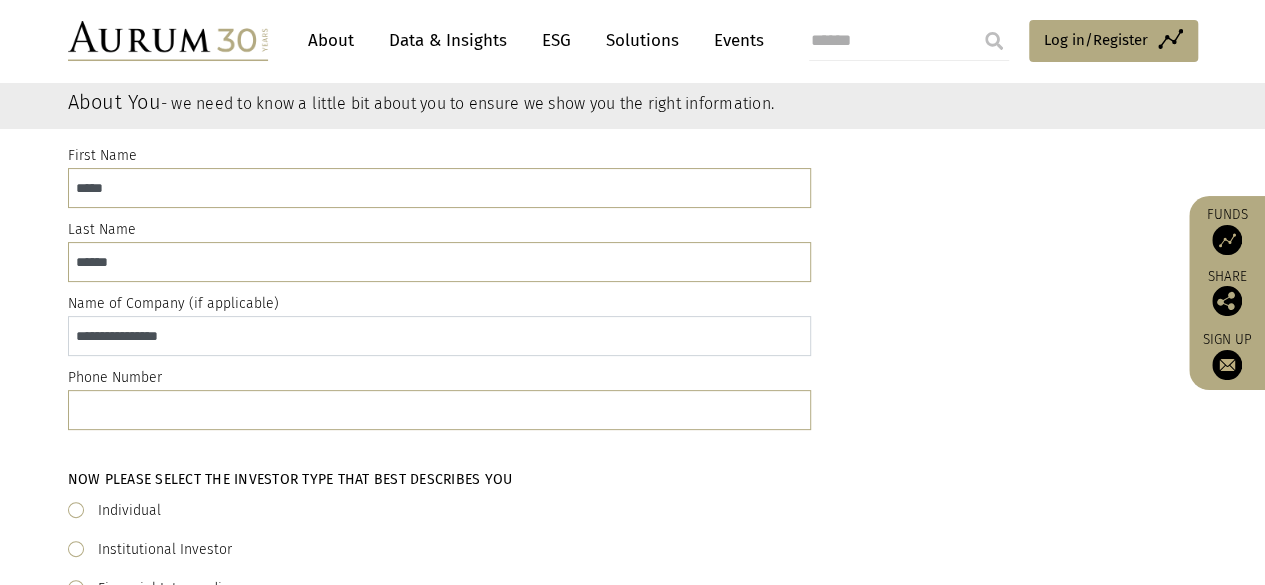 type on "**********" 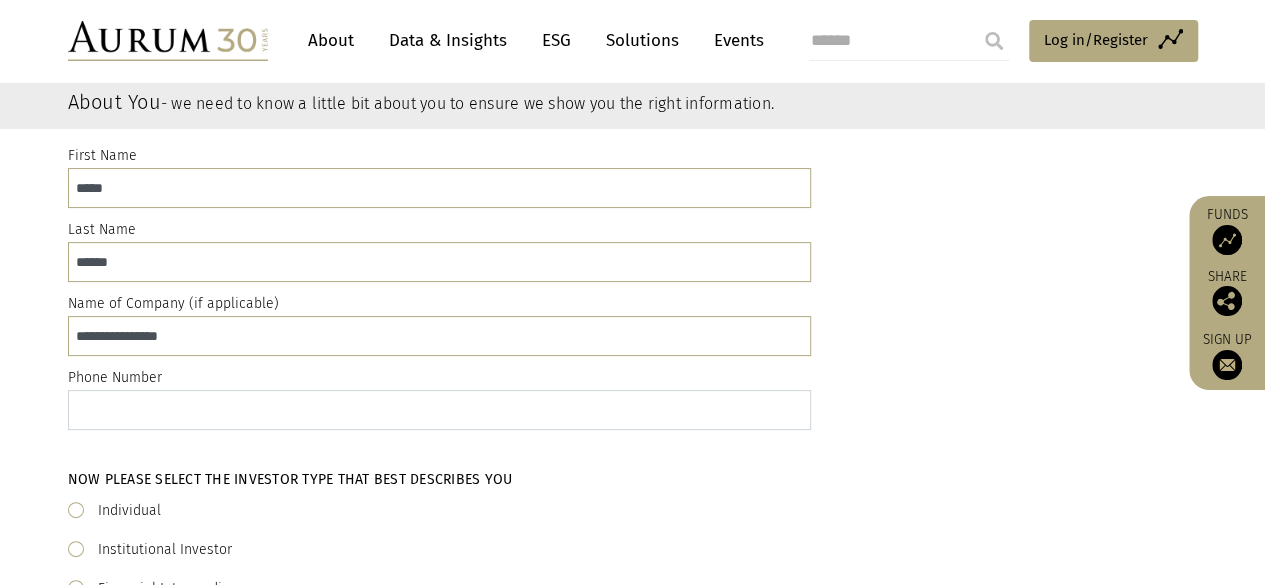 click at bounding box center (439, 410) 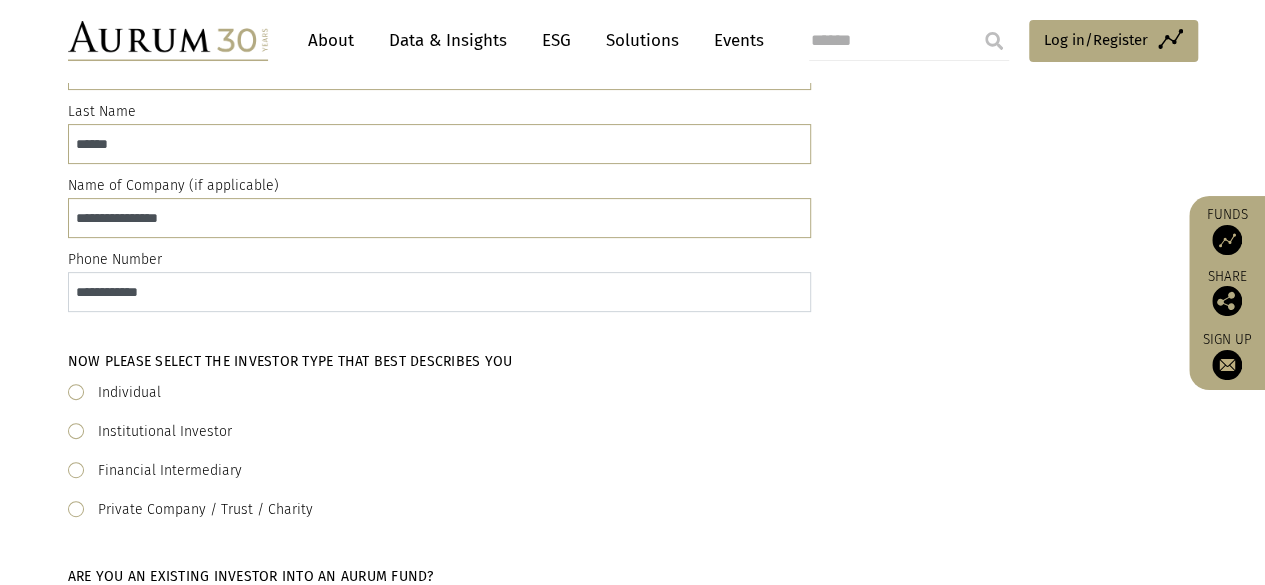 scroll, scrollTop: 300, scrollLeft: 0, axis: vertical 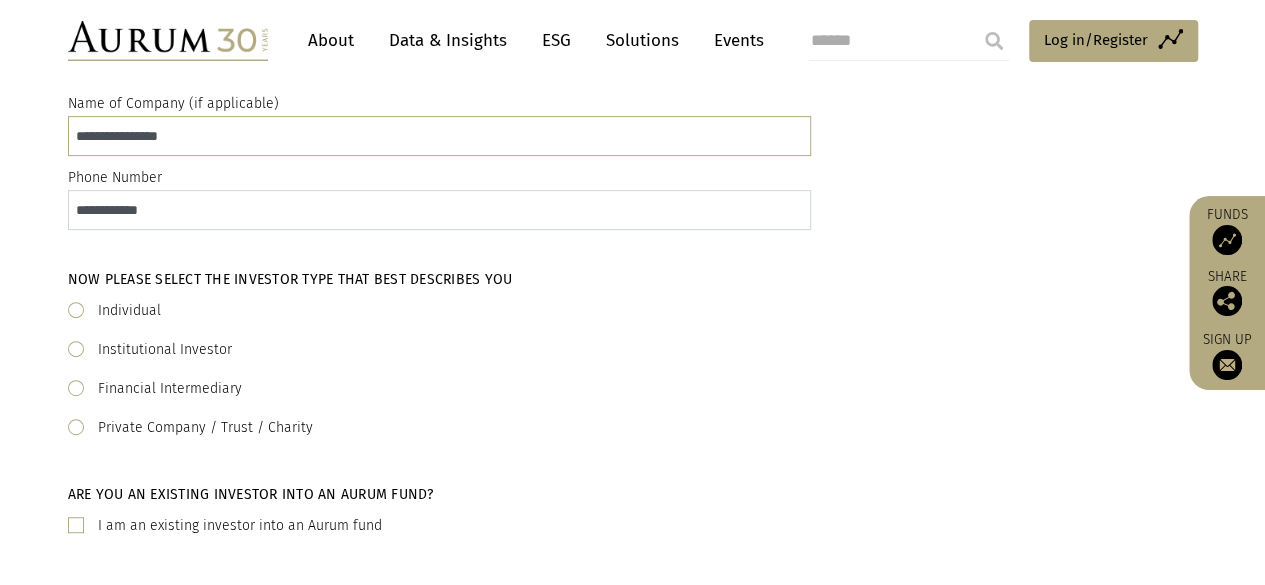 drag, startPoint x: 176, startPoint y: 207, endPoint x: 66, endPoint y: 205, distance: 110.01818 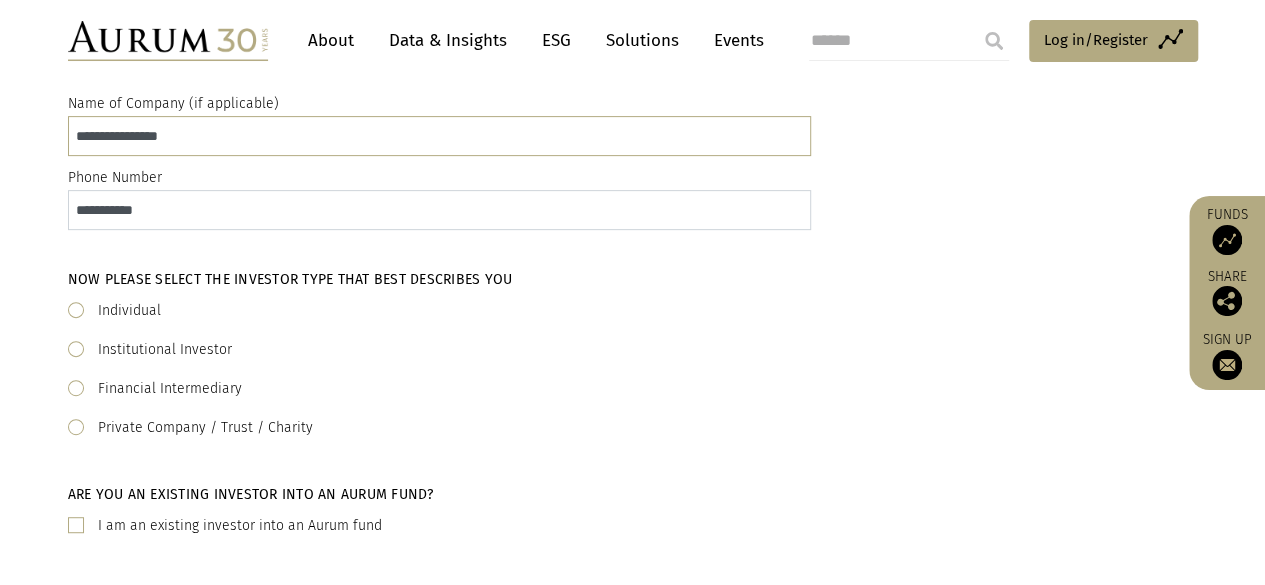 type on "**********" 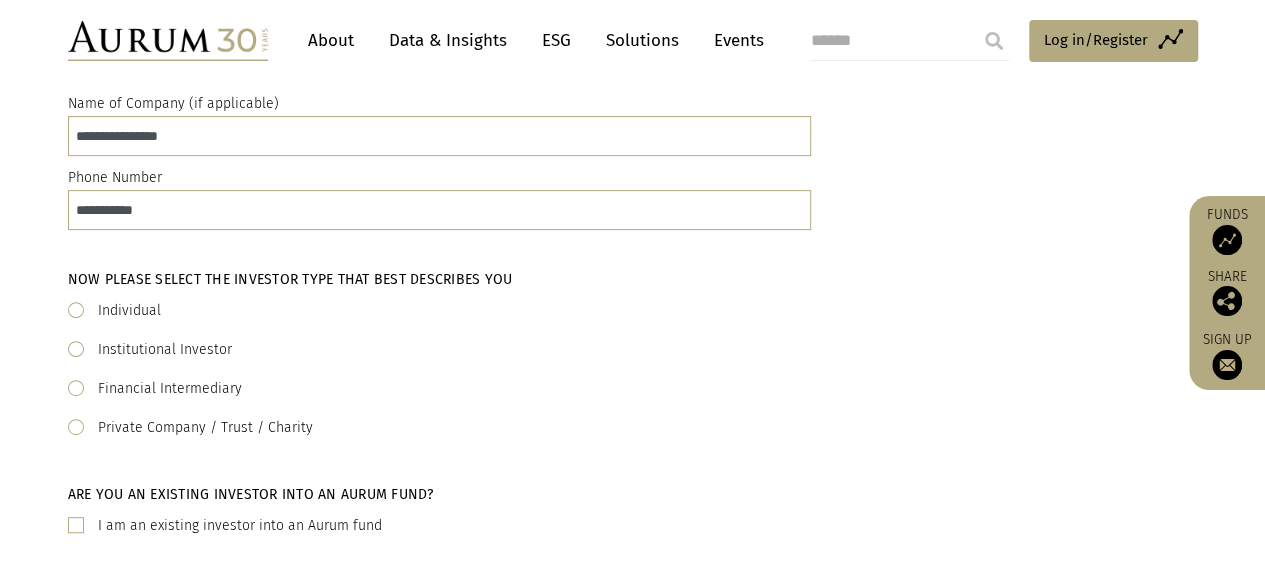 click 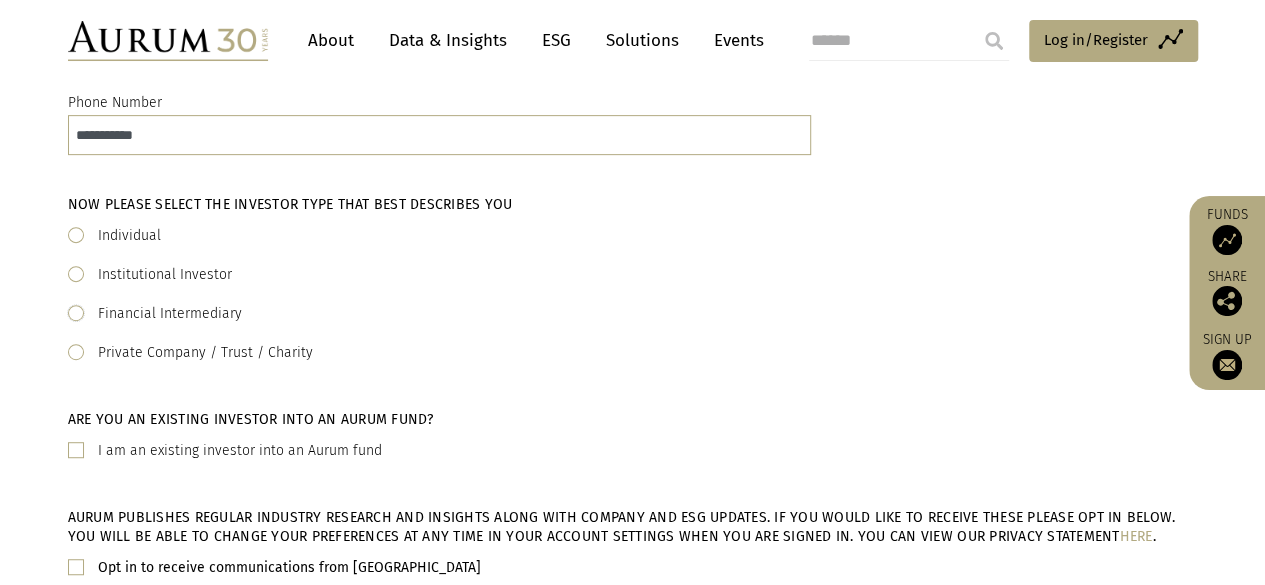 scroll, scrollTop: 400, scrollLeft: 0, axis: vertical 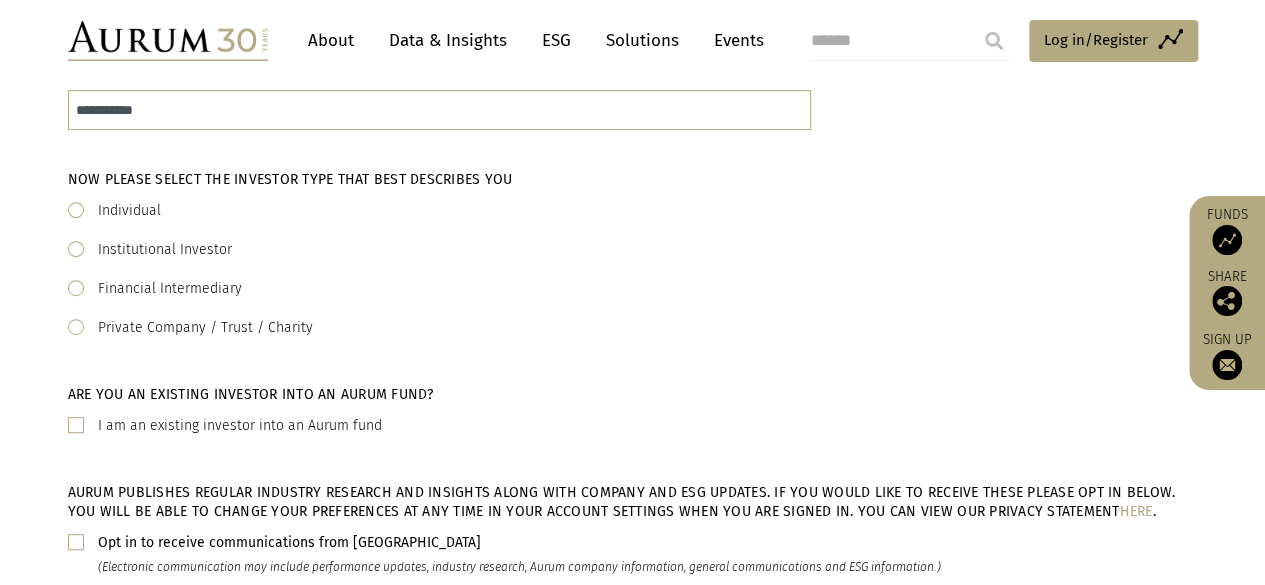 click 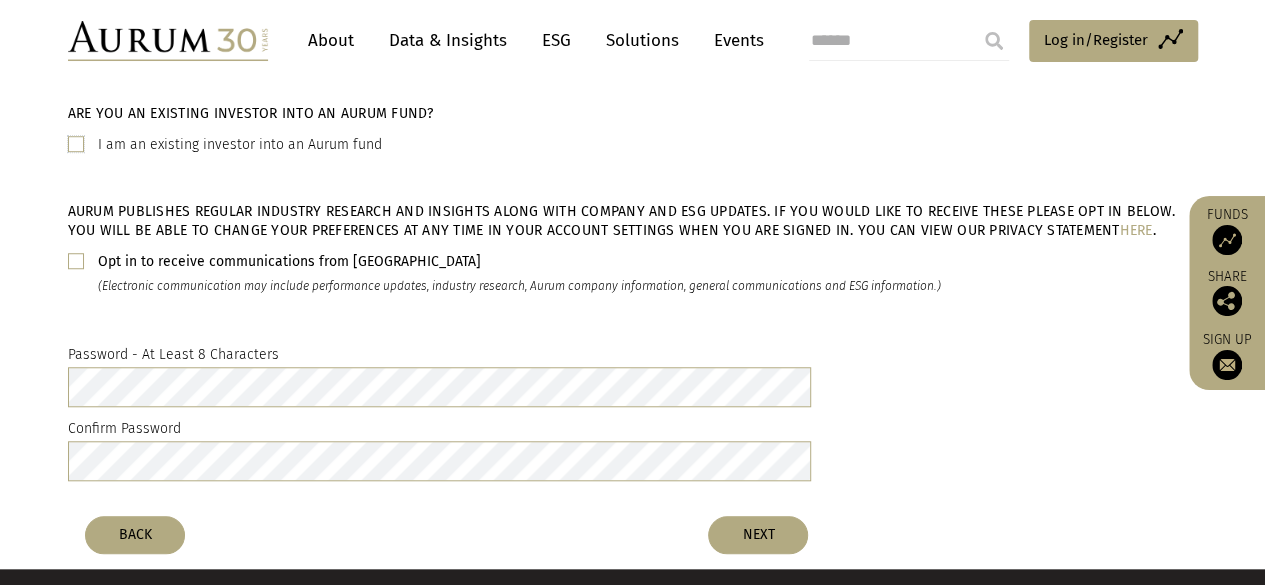 scroll, scrollTop: 800, scrollLeft: 0, axis: vertical 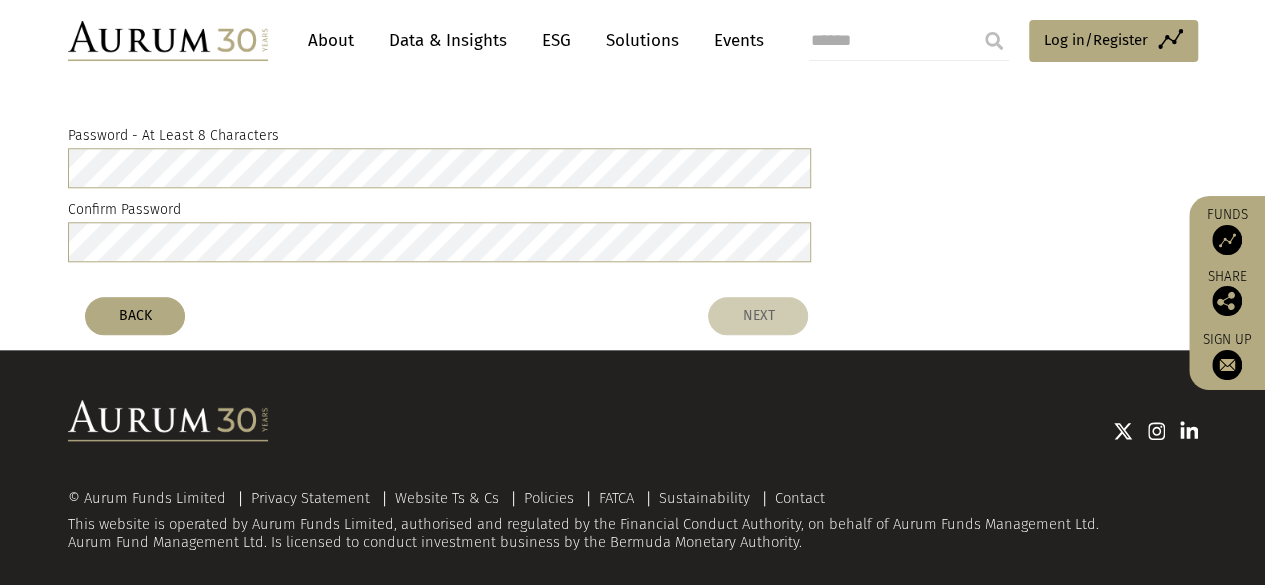click on "NEXT" at bounding box center (758, 316) 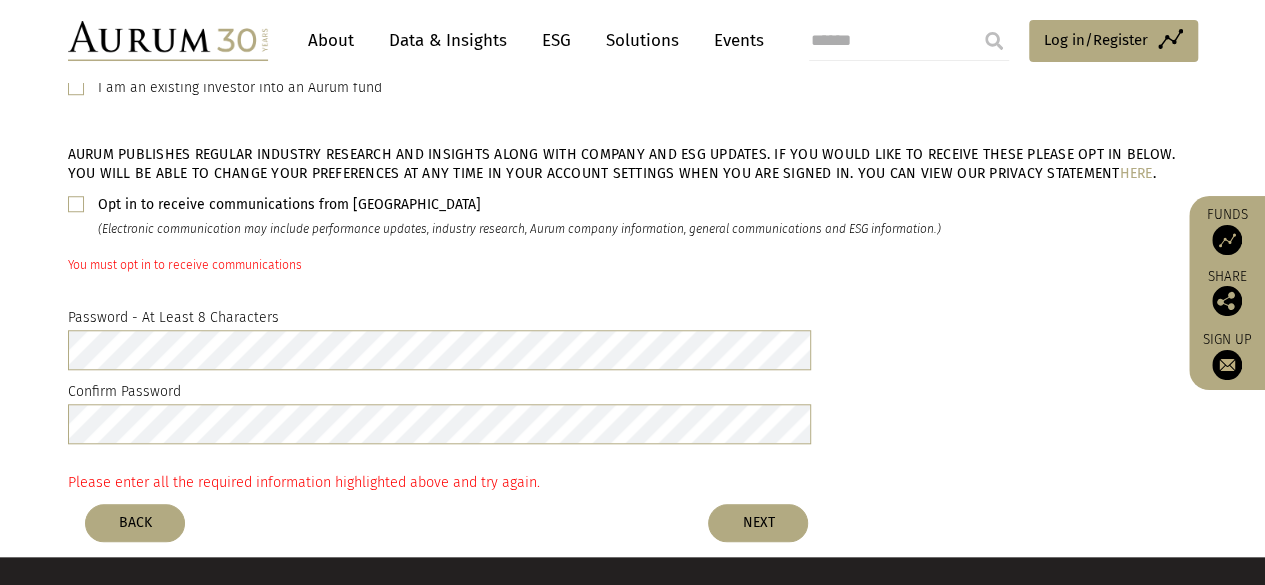 scroll, scrollTop: 700, scrollLeft: 0, axis: vertical 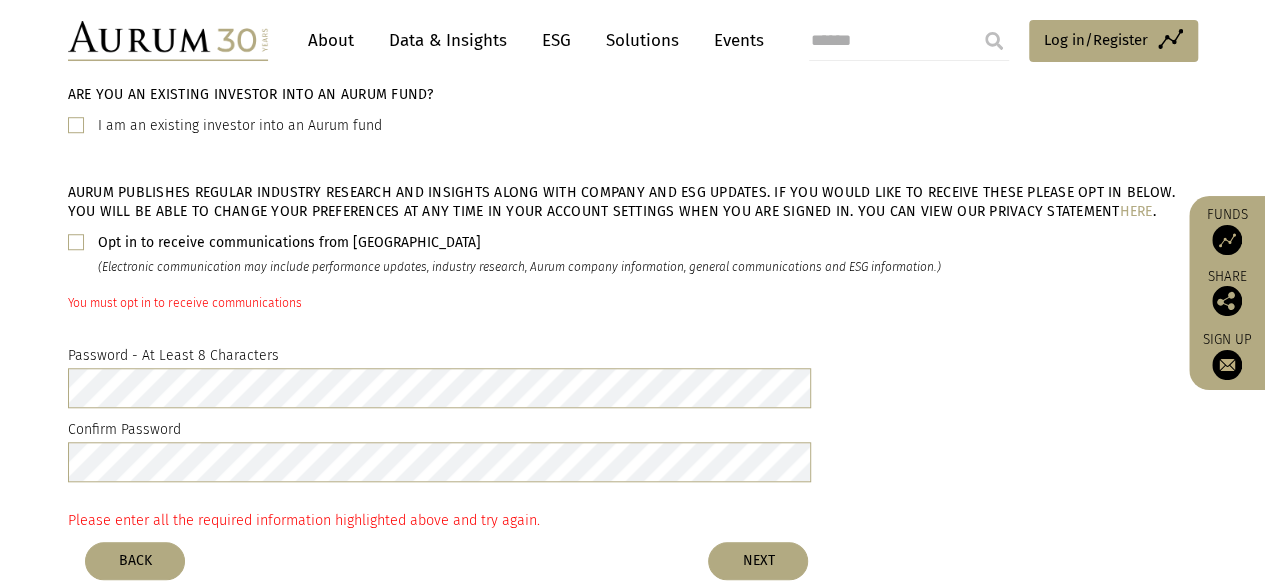 click on "Opt in to receive communications from Aurum (Electronic communication may include performance updates, industry research, Aurum company information, general communications and ESG information.)" 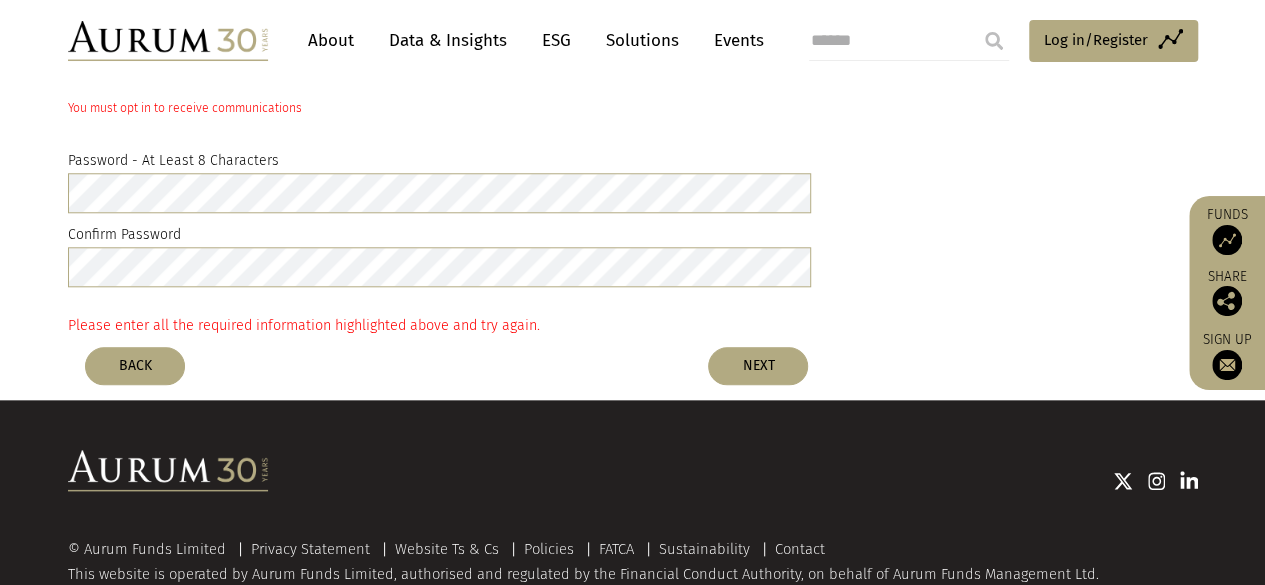 scroll, scrollTop: 900, scrollLeft: 0, axis: vertical 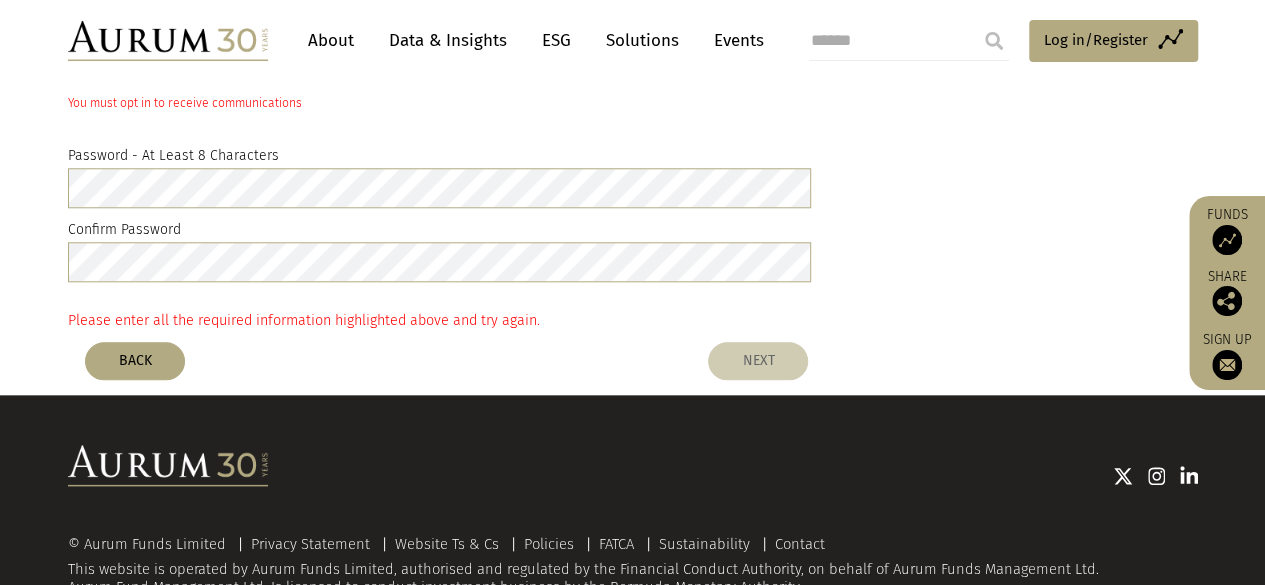 click on "NEXT" at bounding box center (758, 361) 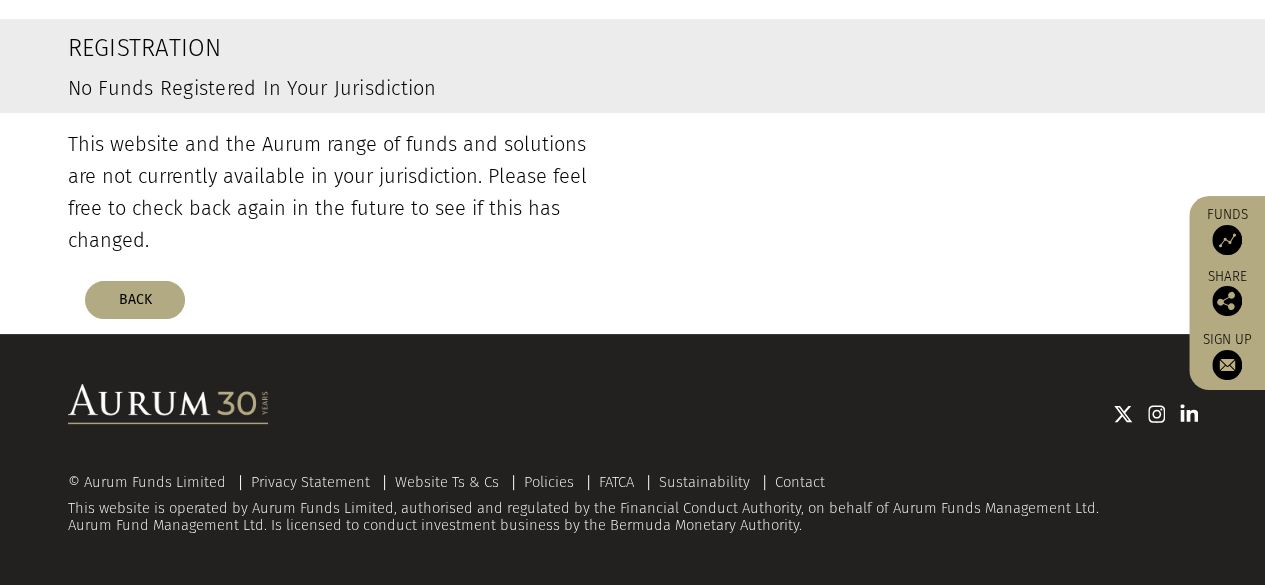 scroll, scrollTop: 0, scrollLeft: 0, axis: both 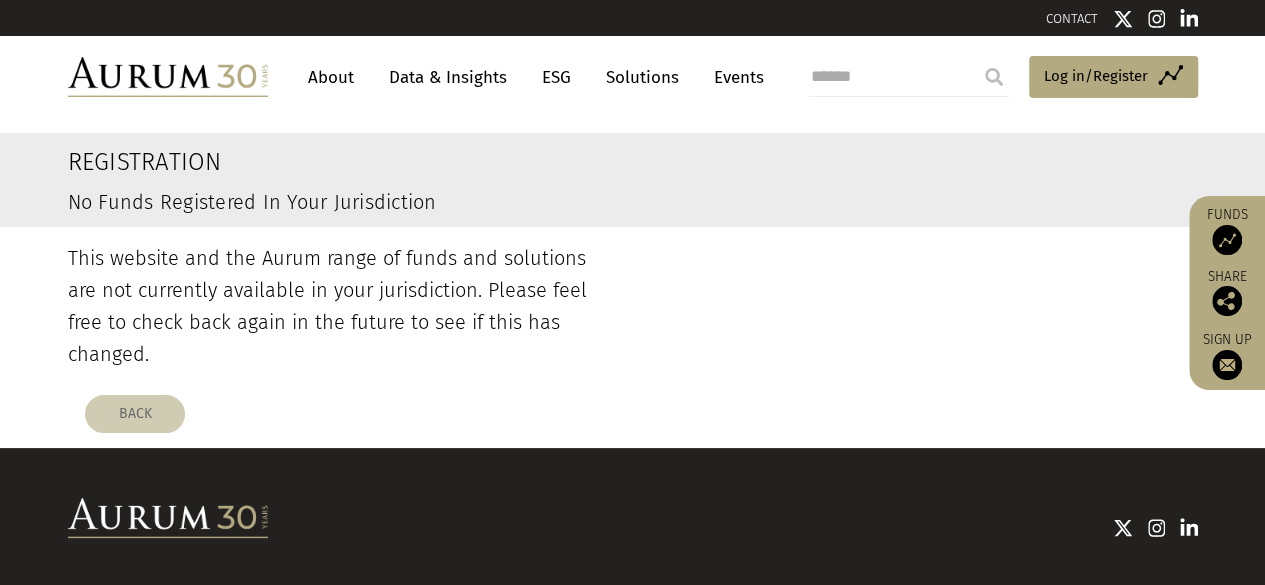 click on "BACK" at bounding box center [135, 414] 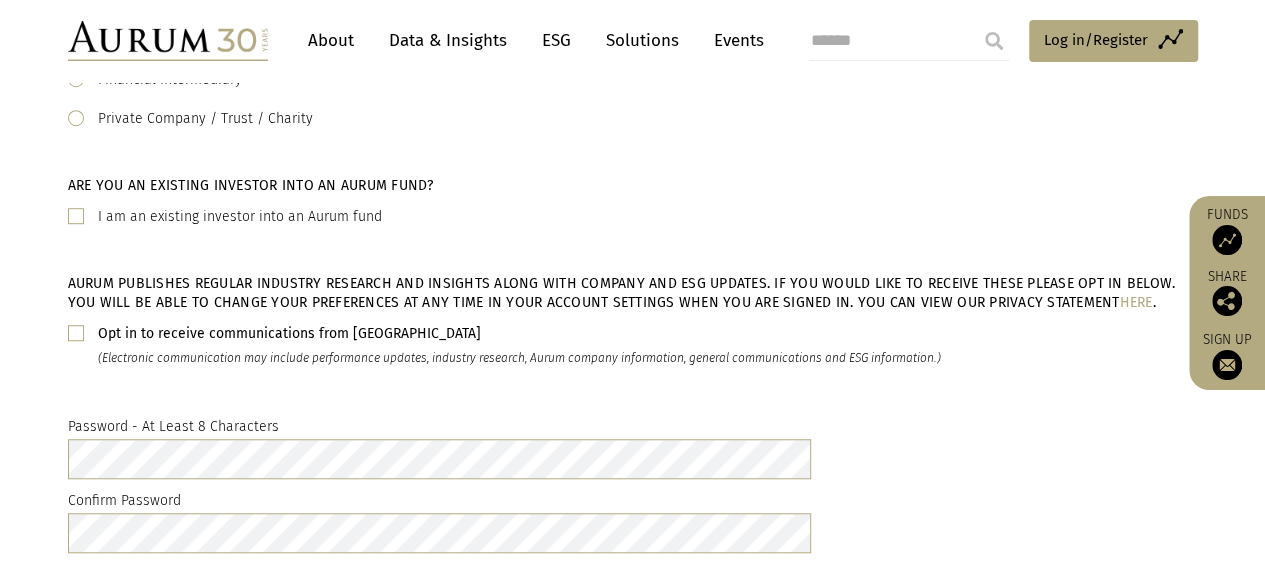 scroll, scrollTop: 700, scrollLeft: 0, axis: vertical 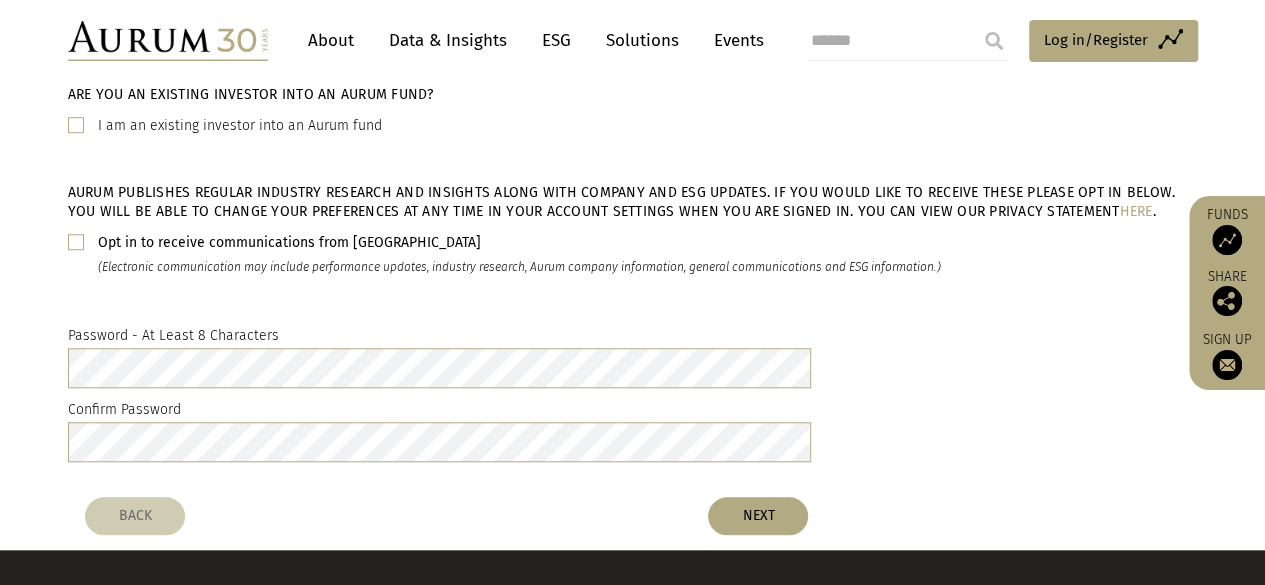 click on "BACK" at bounding box center (135, 516) 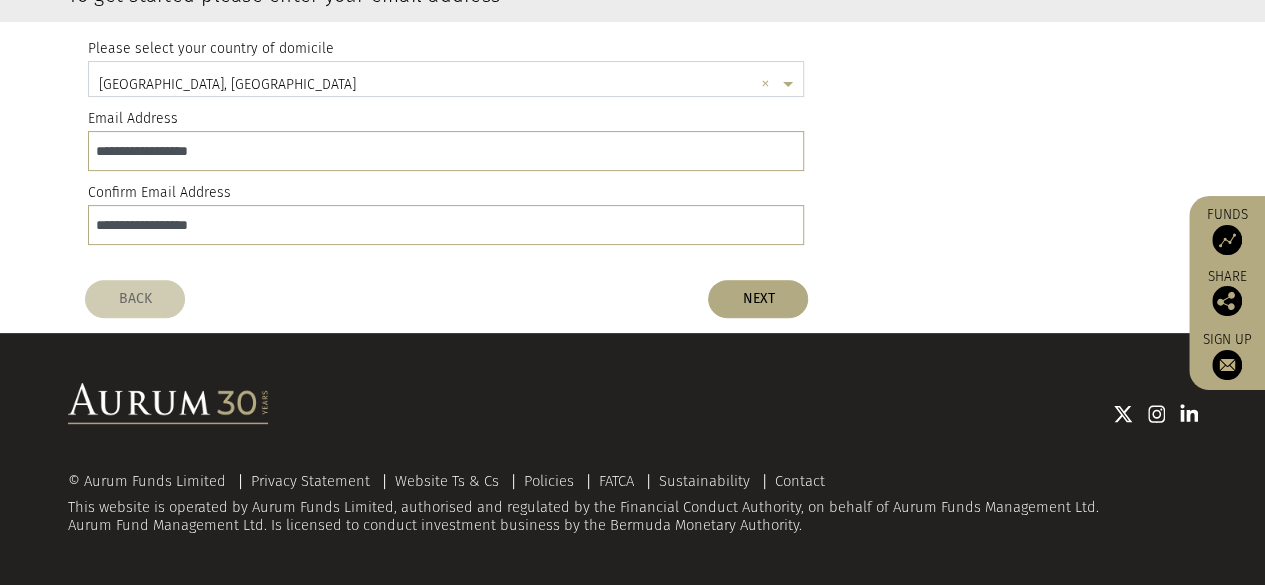 scroll, scrollTop: 0, scrollLeft: 0, axis: both 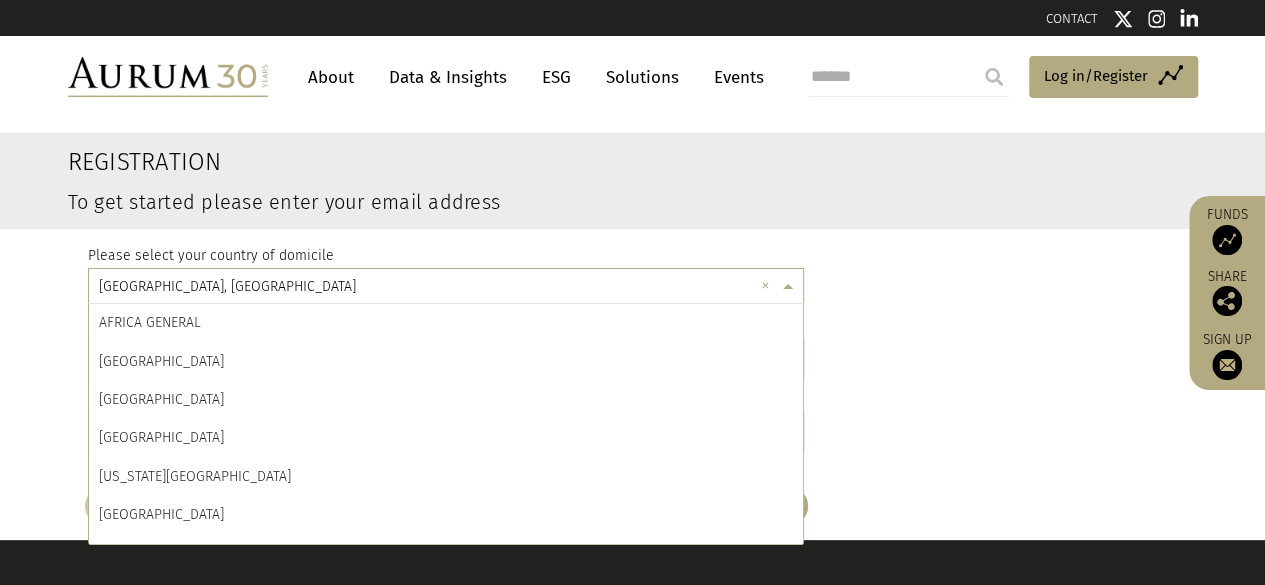 click at bounding box center [790, 287] 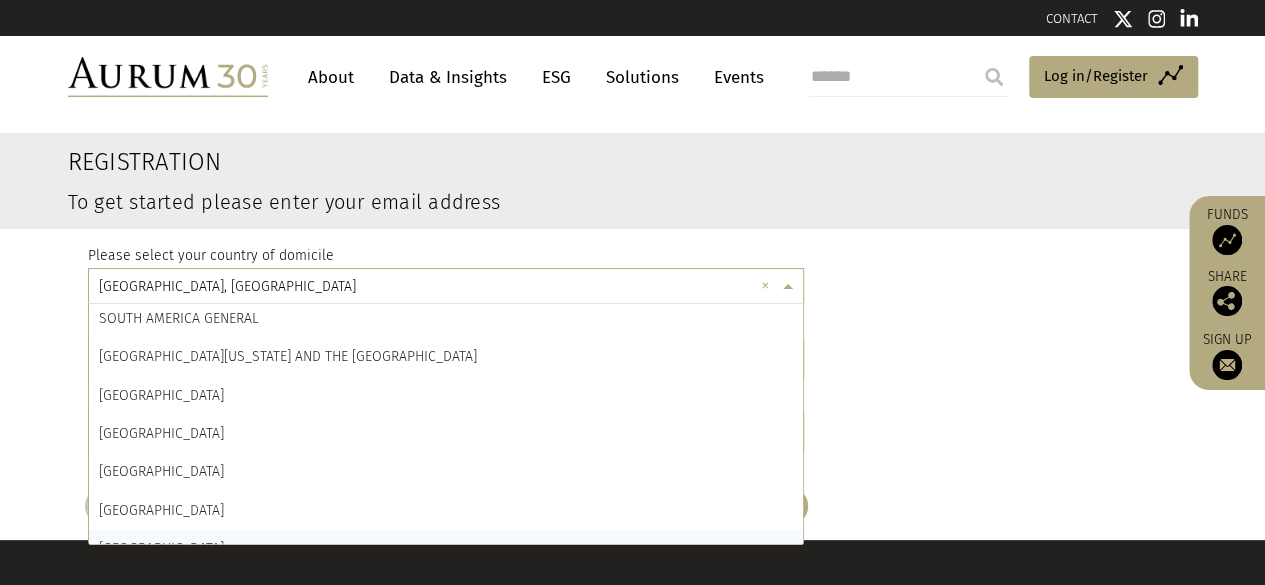 scroll, scrollTop: 7962, scrollLeft: 0, axis: vertical 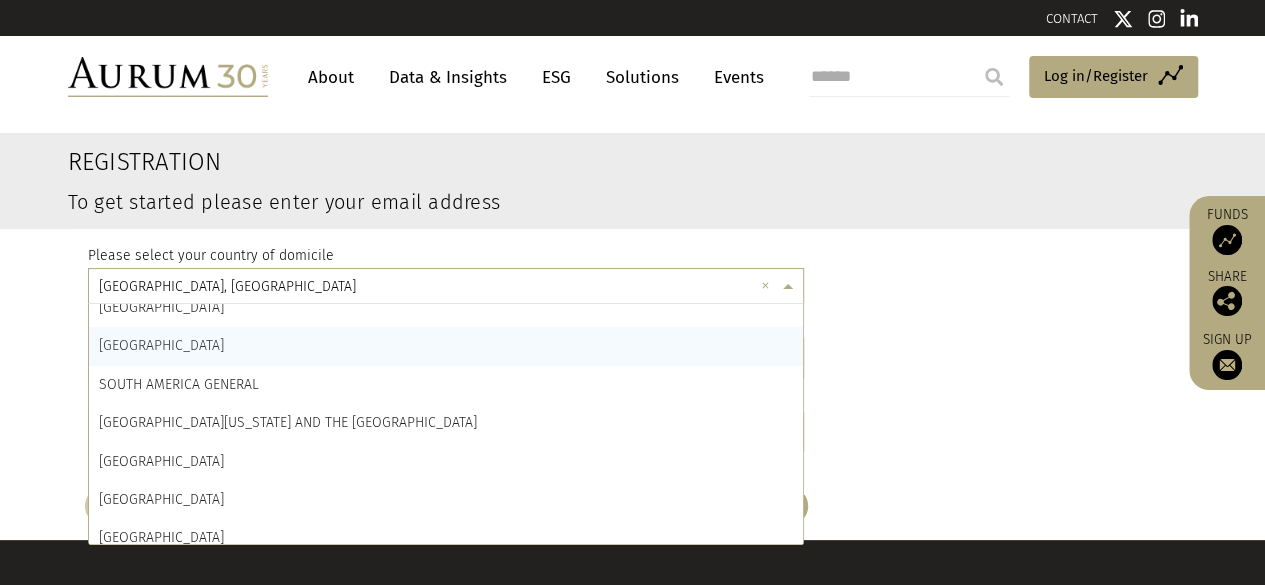 click on "SOUTH AFRICA" at bounding box center (446, 346) 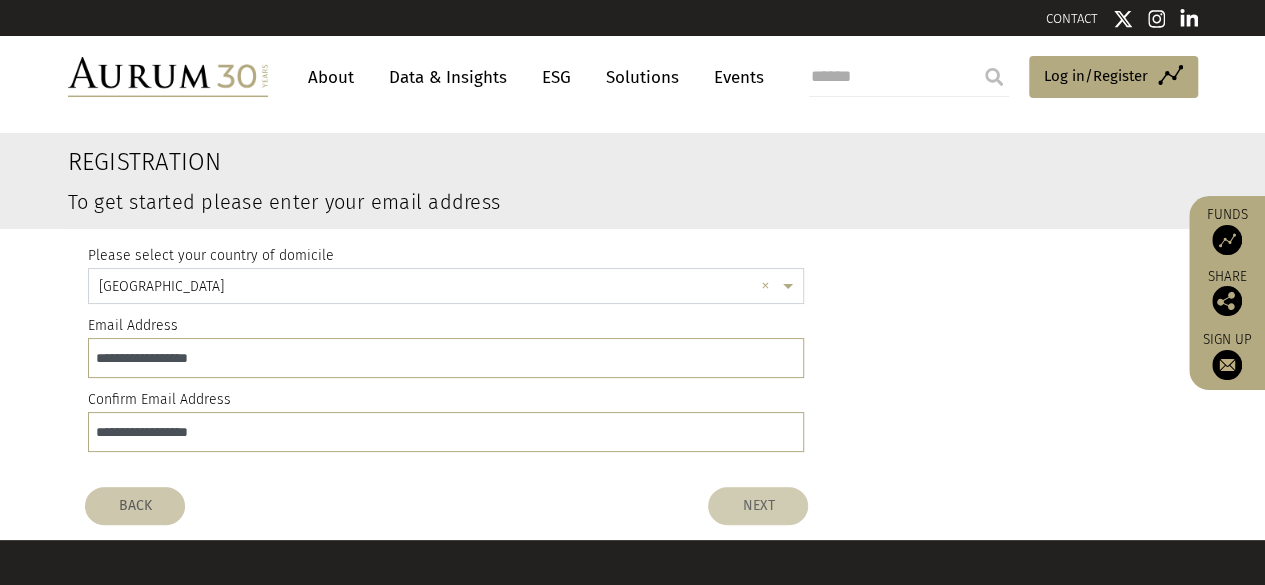 click on "NEXT" at bounding box center (758, 506) 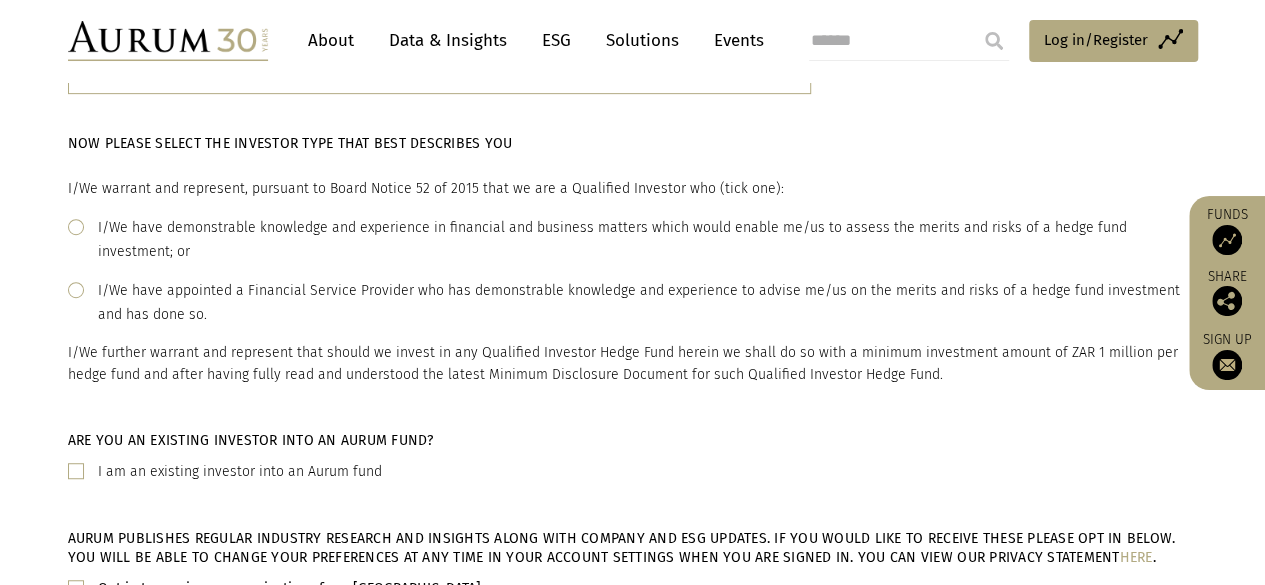 scroll, scrollTop: 400, scrollLeft: 0, axis: vertical 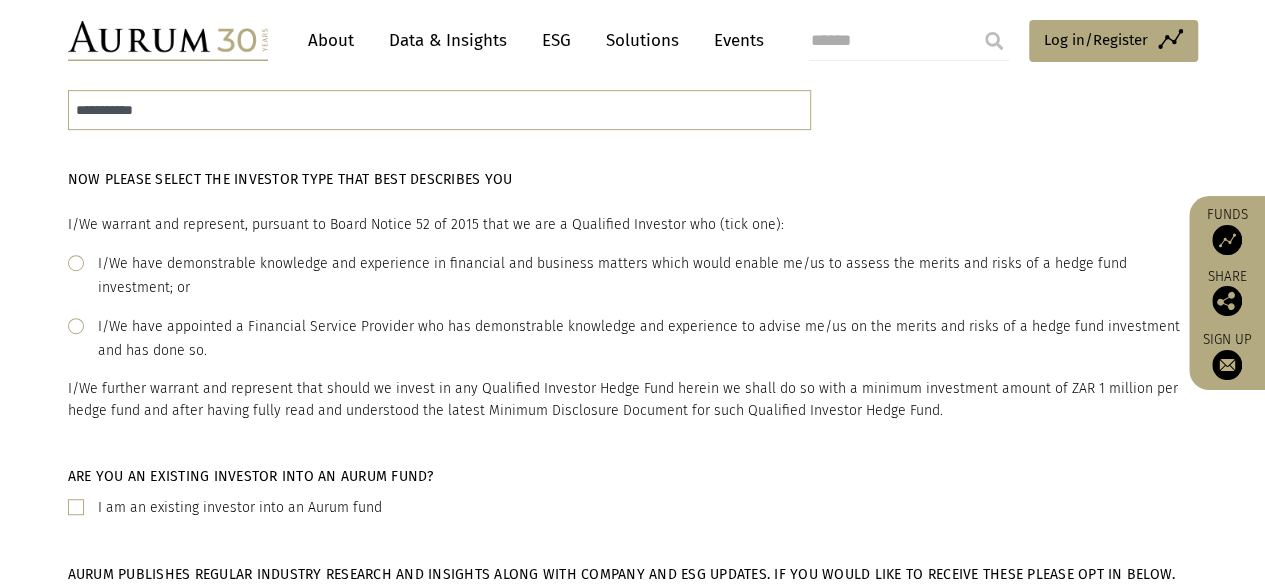 click 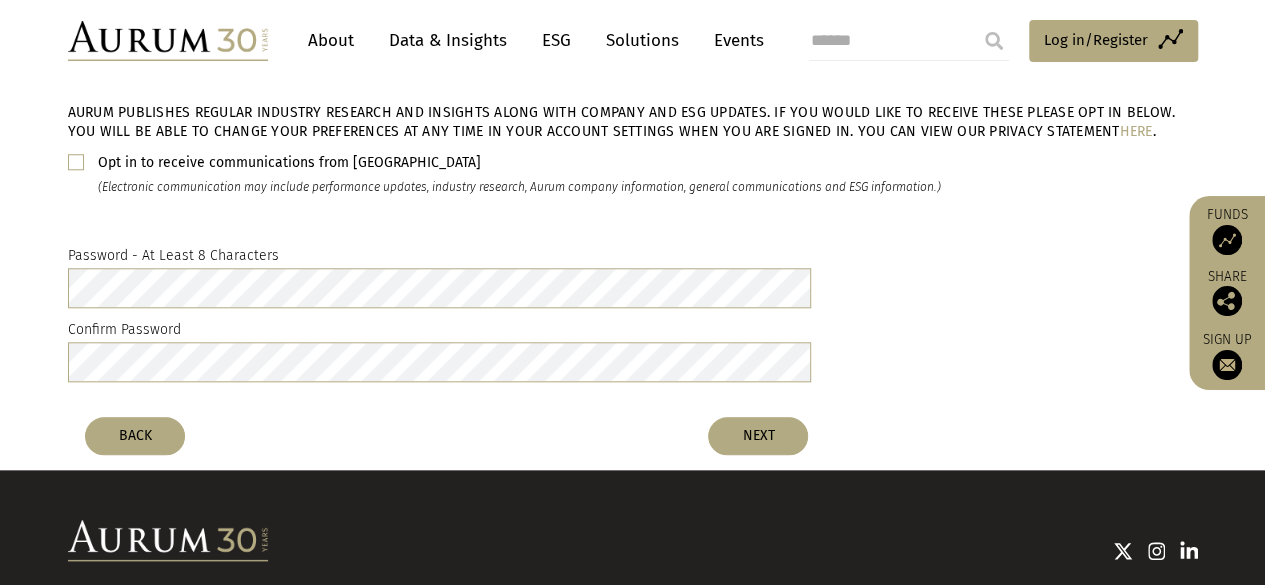 scroll, scrollTop: 900, scrollLeft: 0, axis: vertical 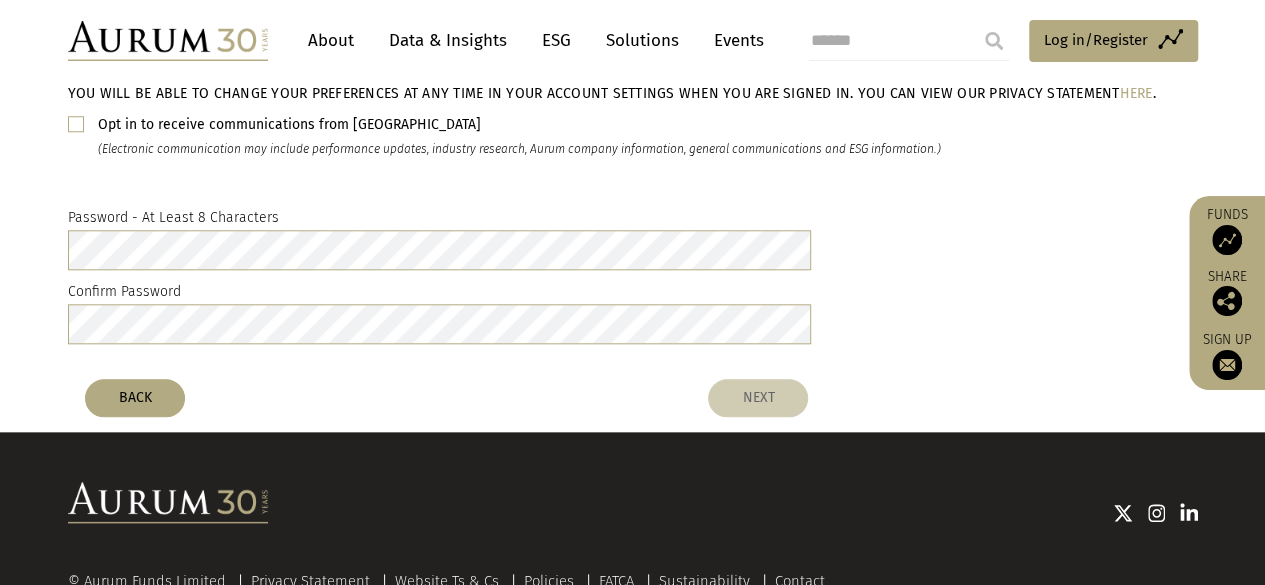 click on "NEXT" at bounding box center [758, 398] 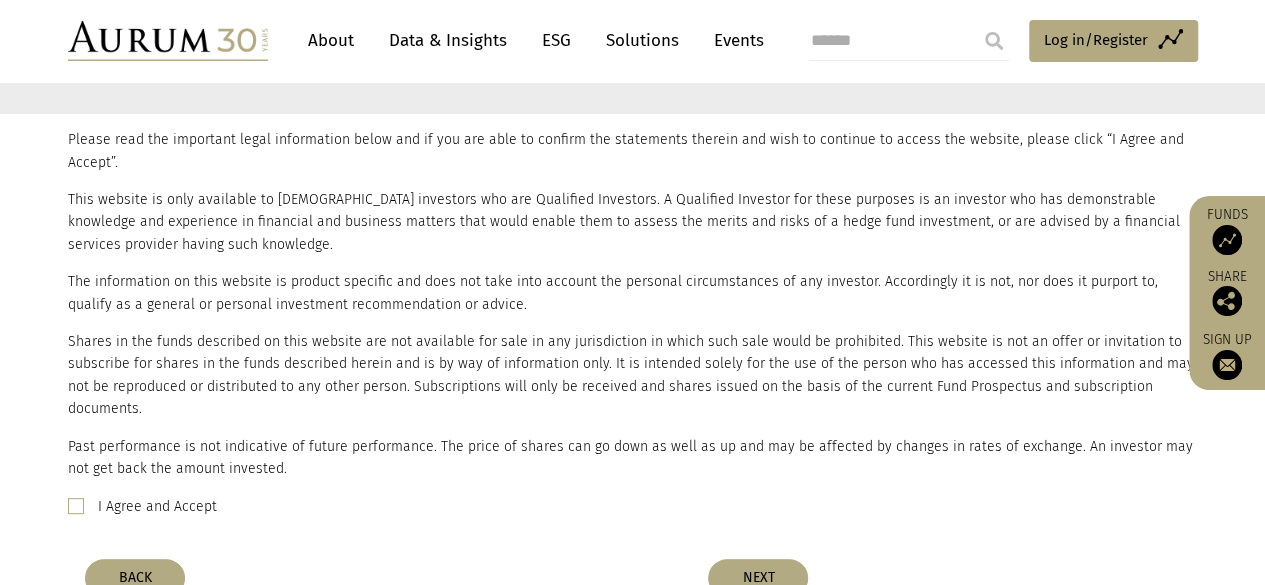 scroll, scrollTop: 200, scrollLeft: 0, axis: vertical 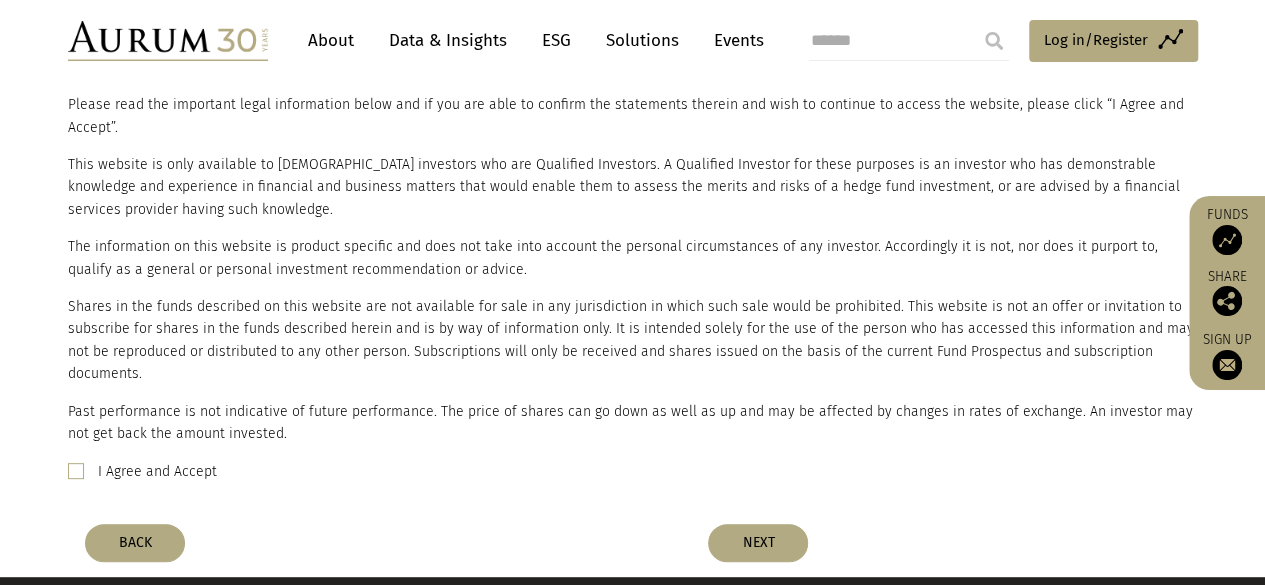 click at bounding box center [76, 471] 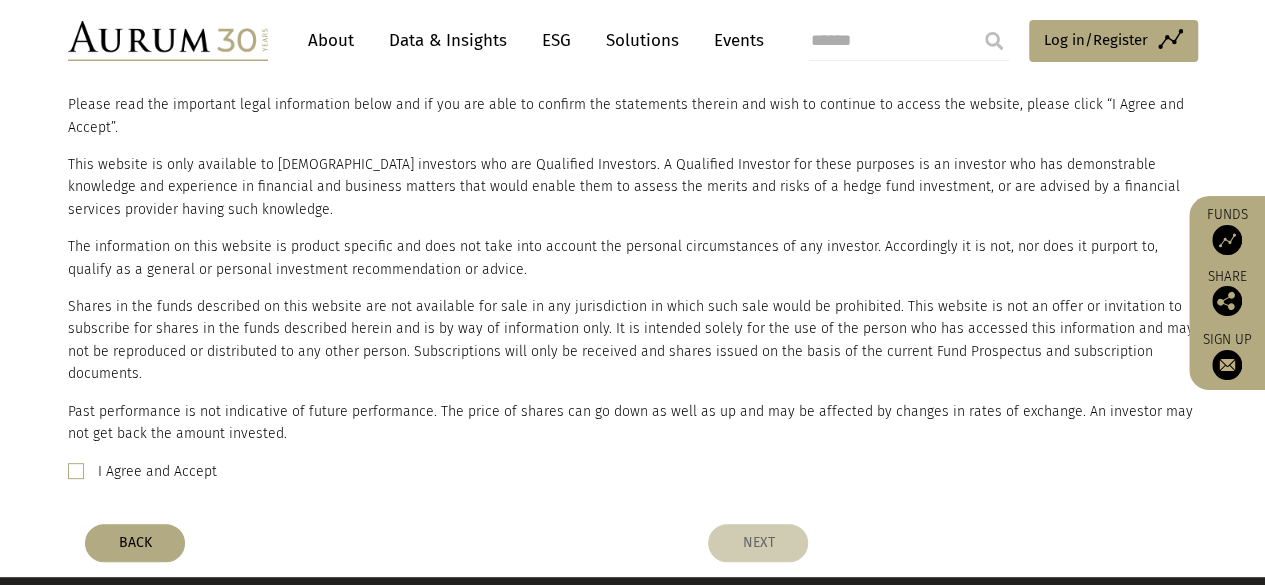 click on "NEXT" at bounding box center (758, 543) 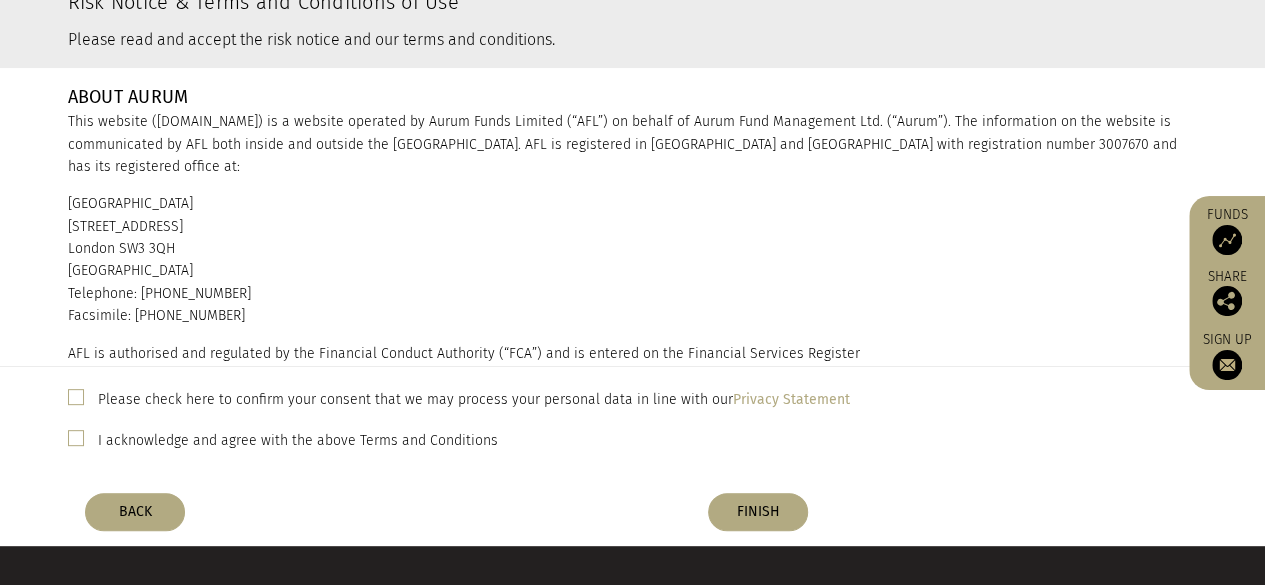 scroll, scrollTop: 0, scrollLeft: 0, axis: both 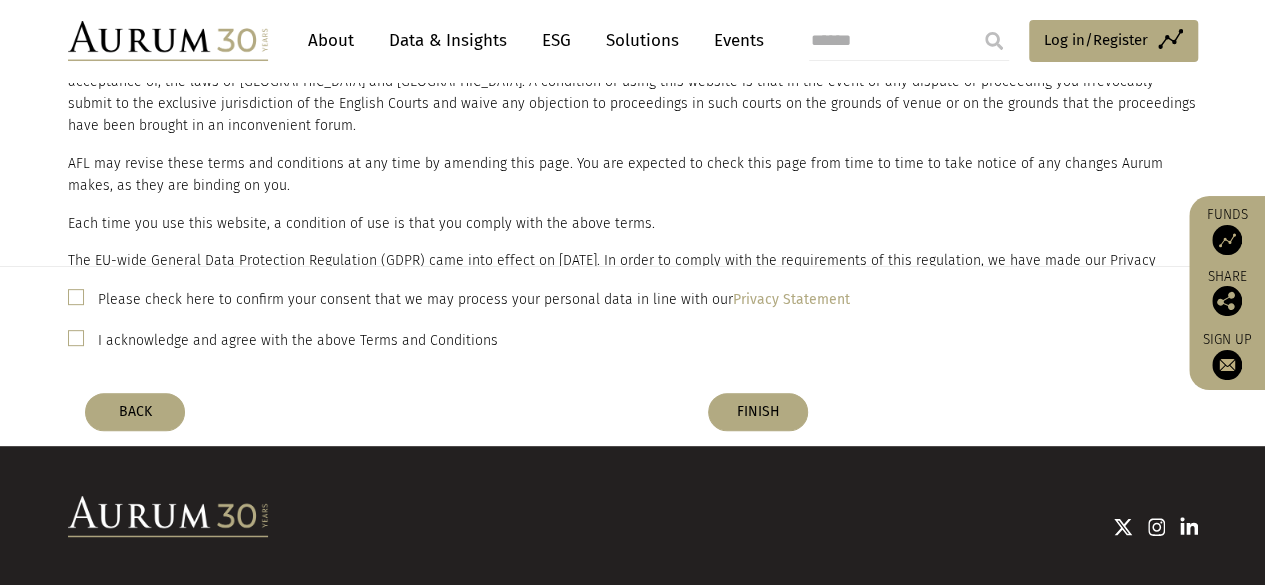click at bounding box center [76, 338] 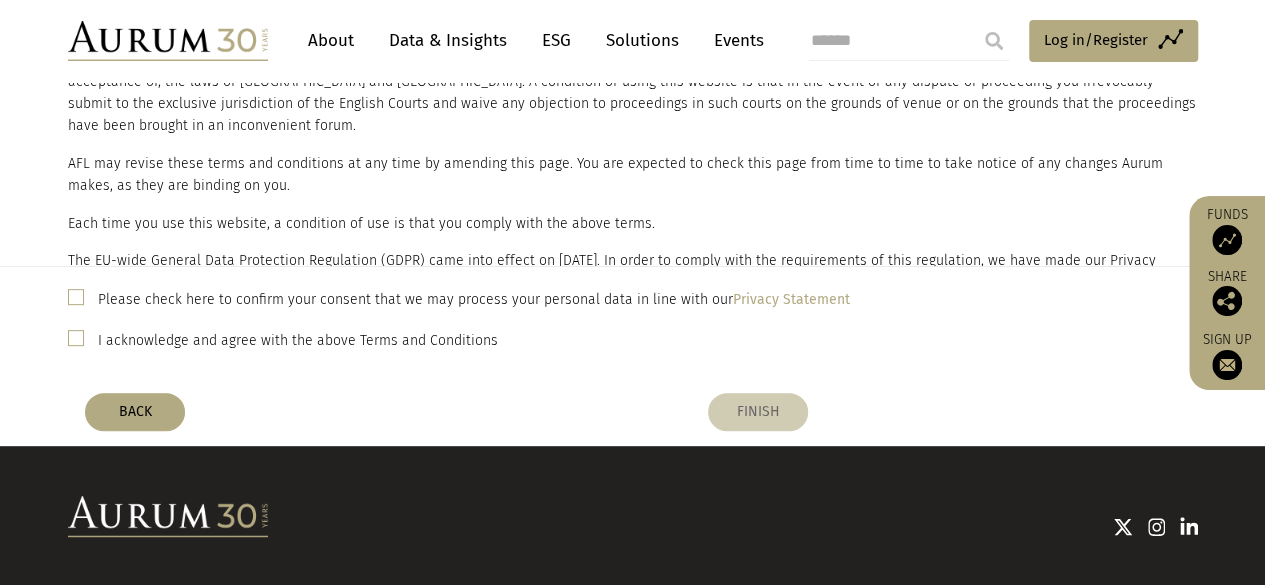 click on "FINISH" at bounding box center (758, 412) 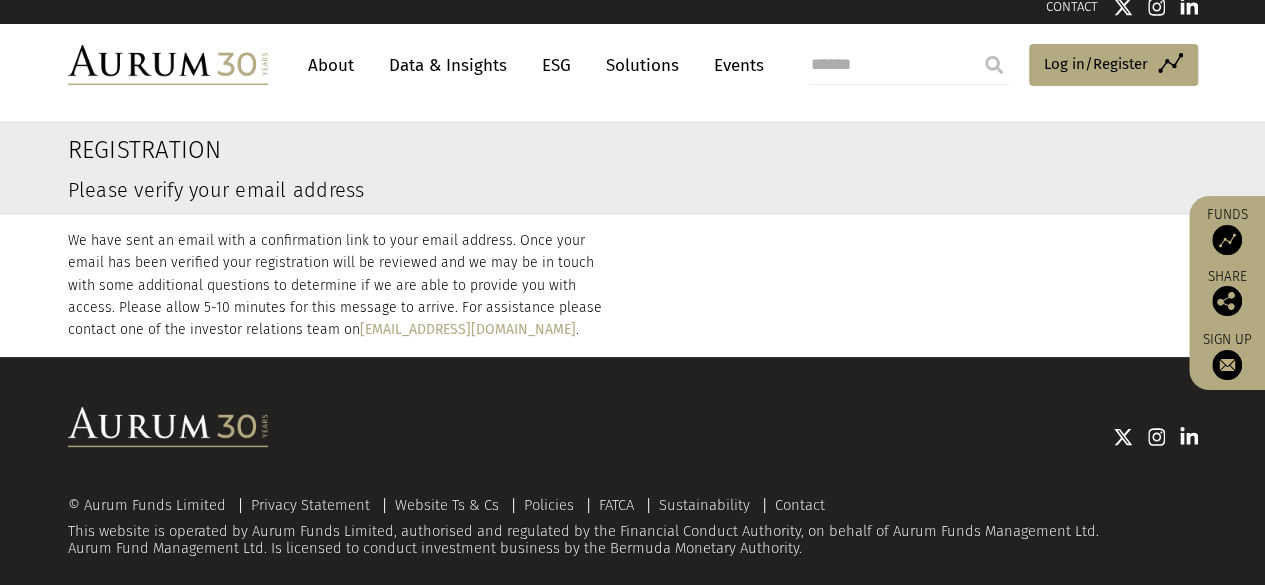 scroll, scrollTop: 0, scrollLeft: 0, axis: both 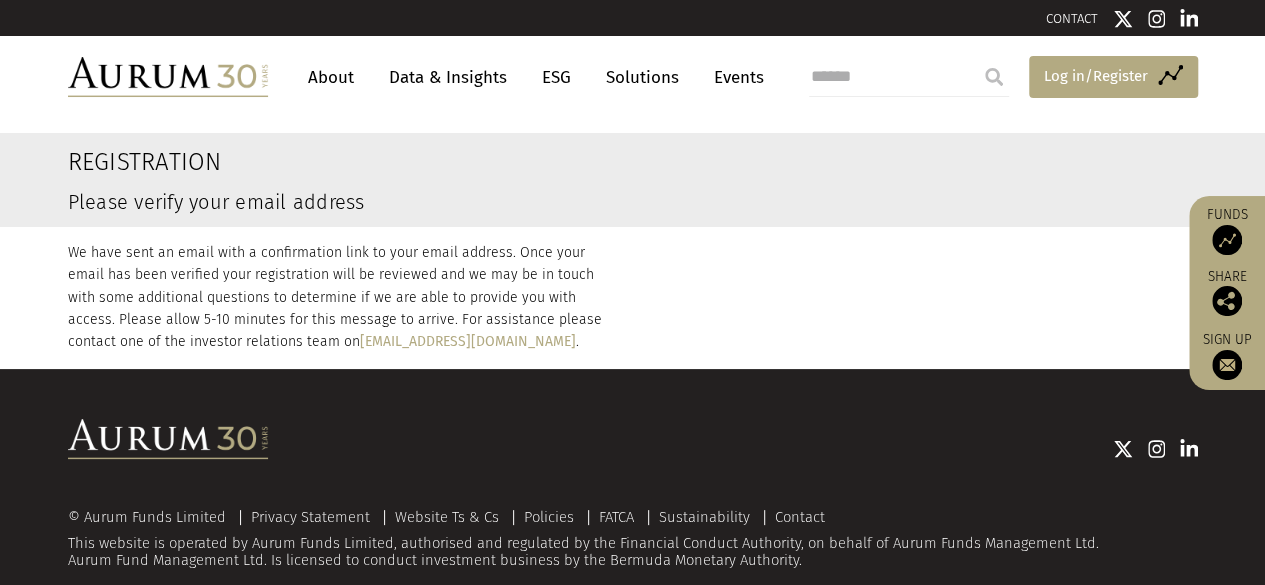 click on "Log in/Register" at bounding box center [1096, 76] 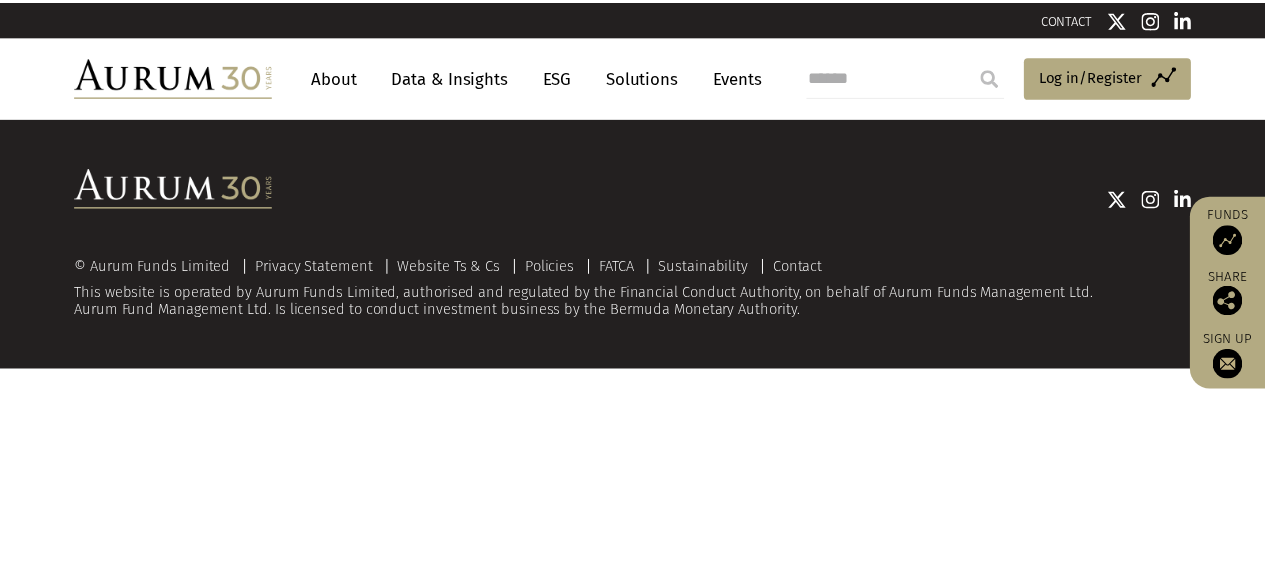 scroll, scrollTop: 0, scrollLeft: 0, axis: both 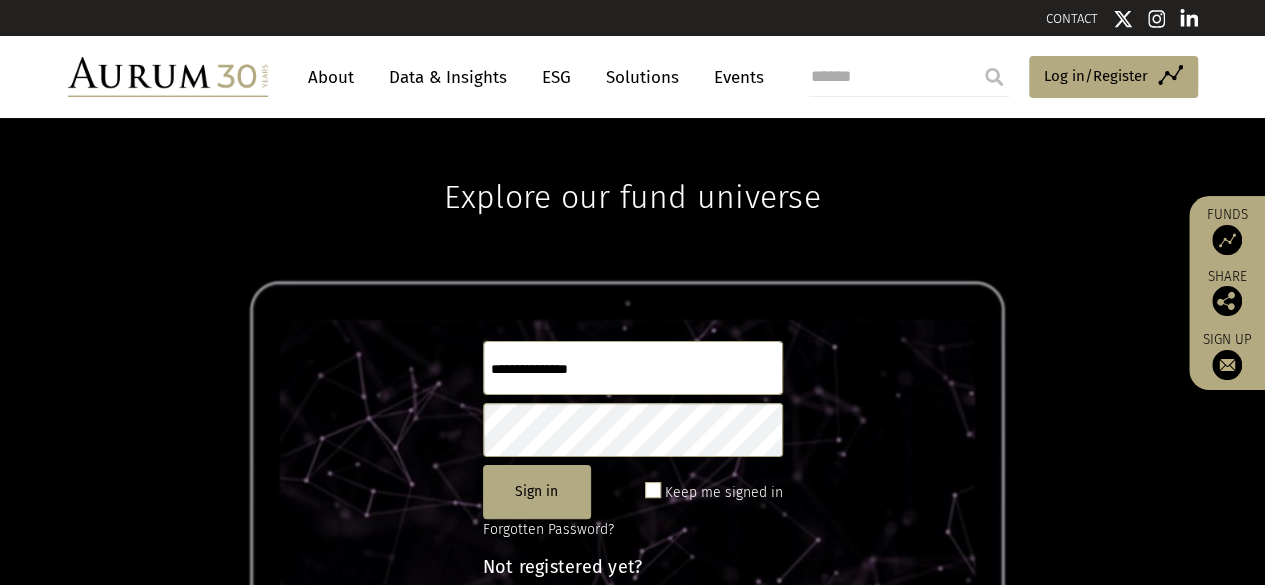 click 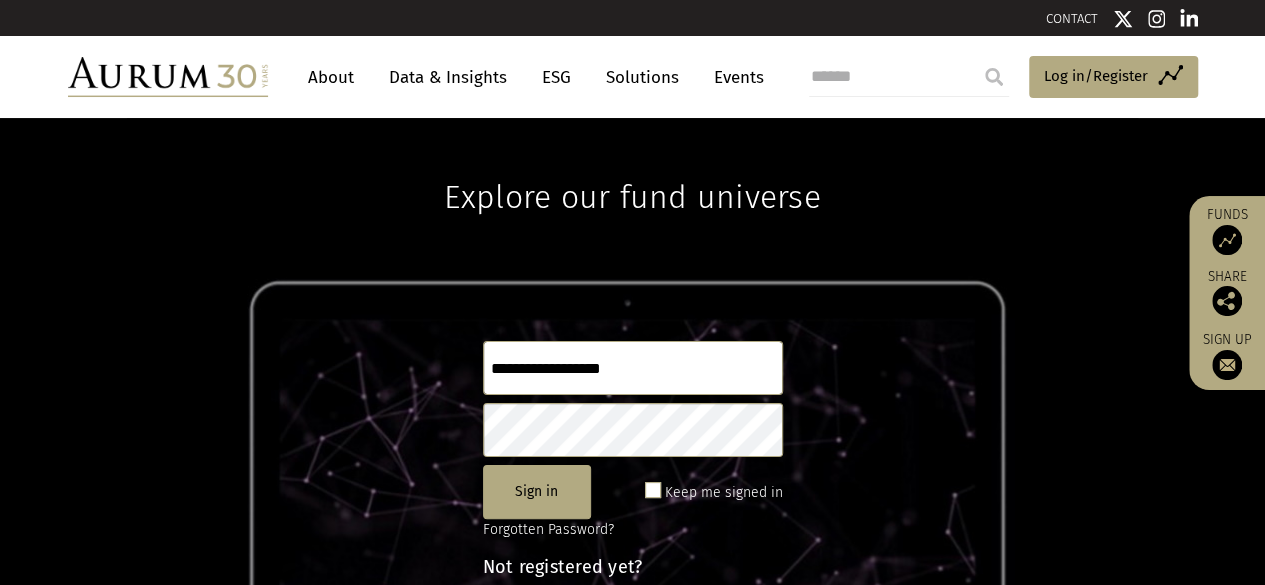 type on "**********" 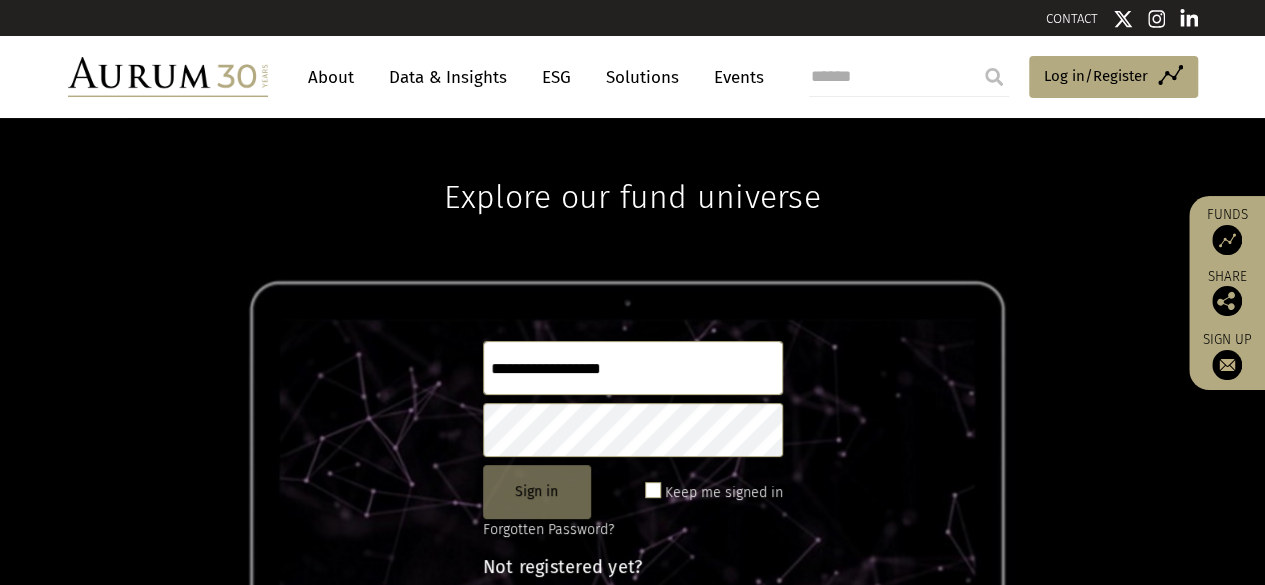 click on "Sign in" 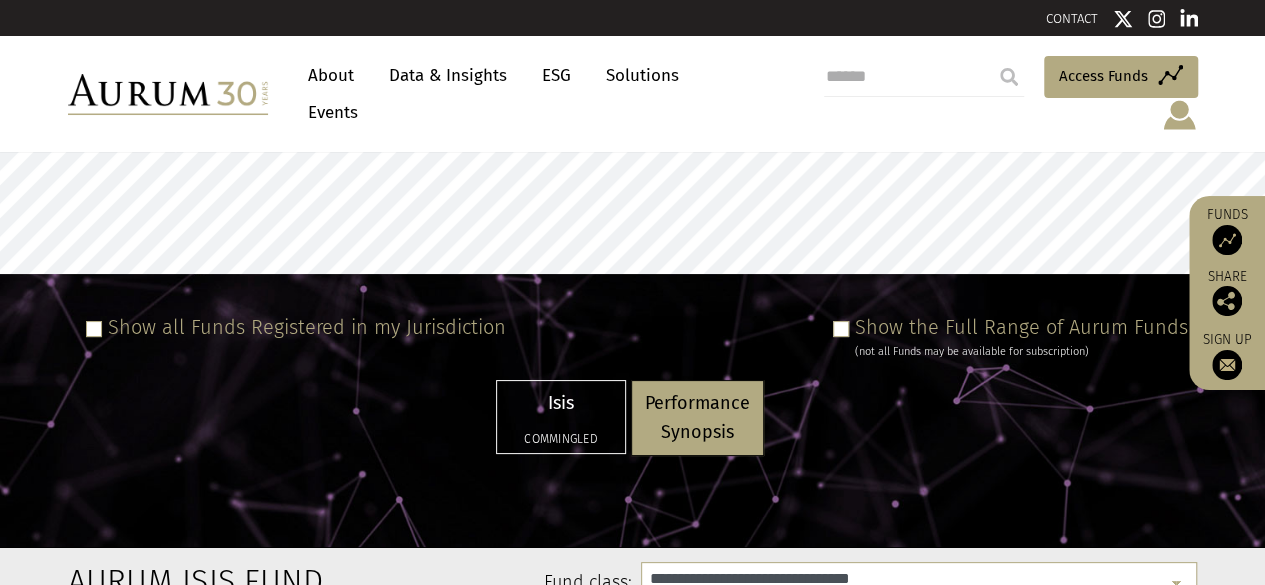 select on "**********" 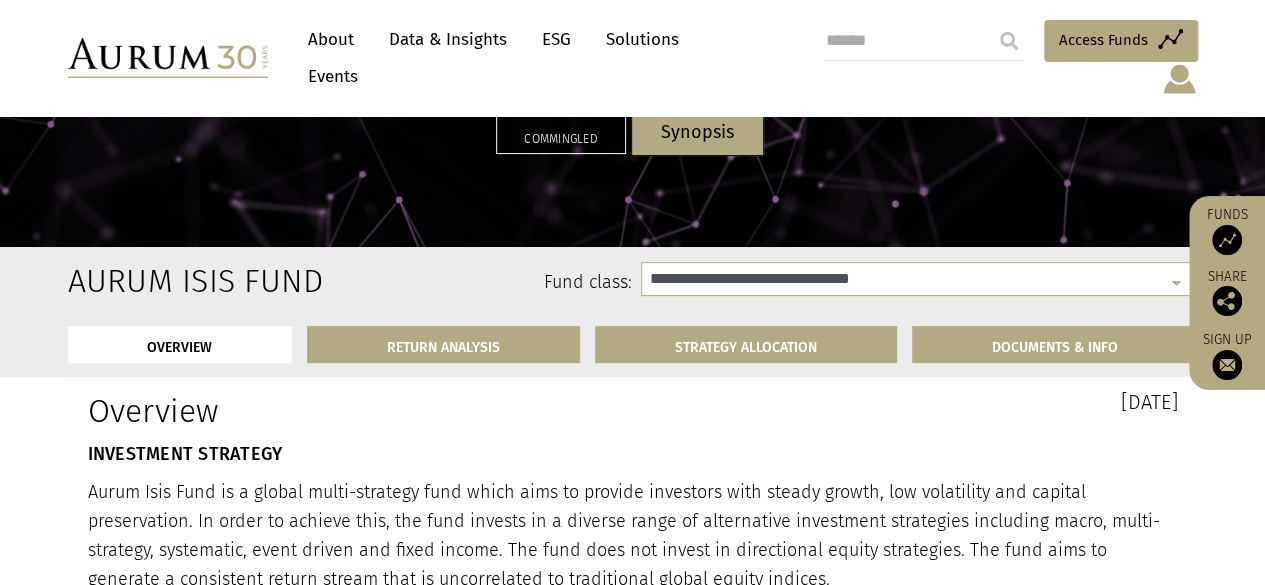 scroll, scrollTop: 200, scrollLeft: 0, axis: vertical 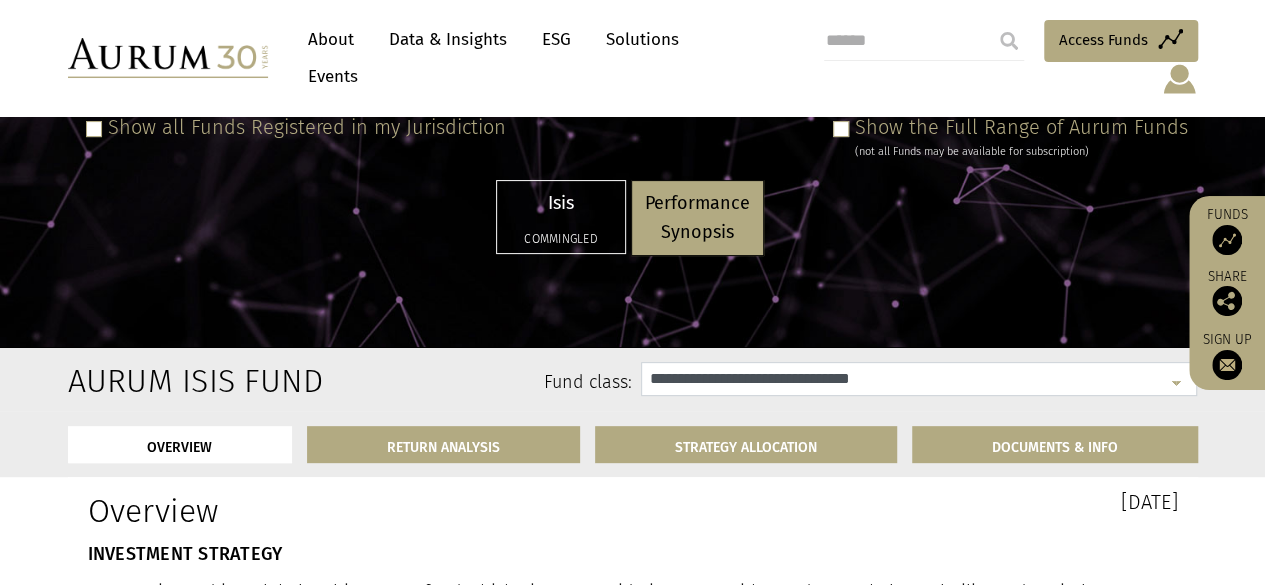 click on "**********" 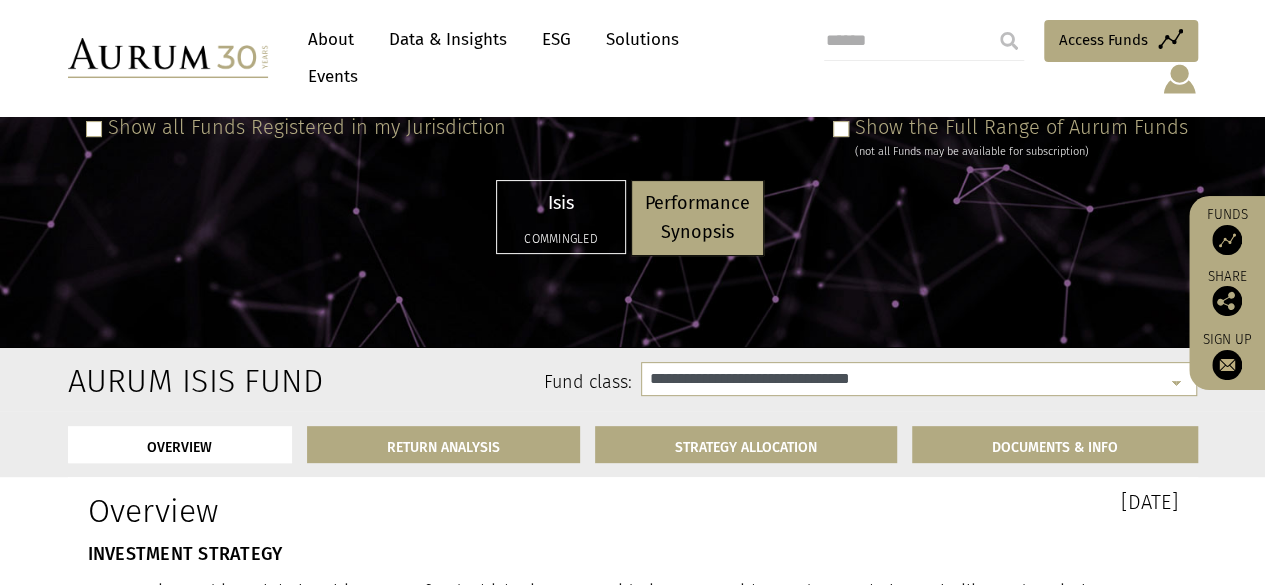 click at bounding box center (1227, 240) 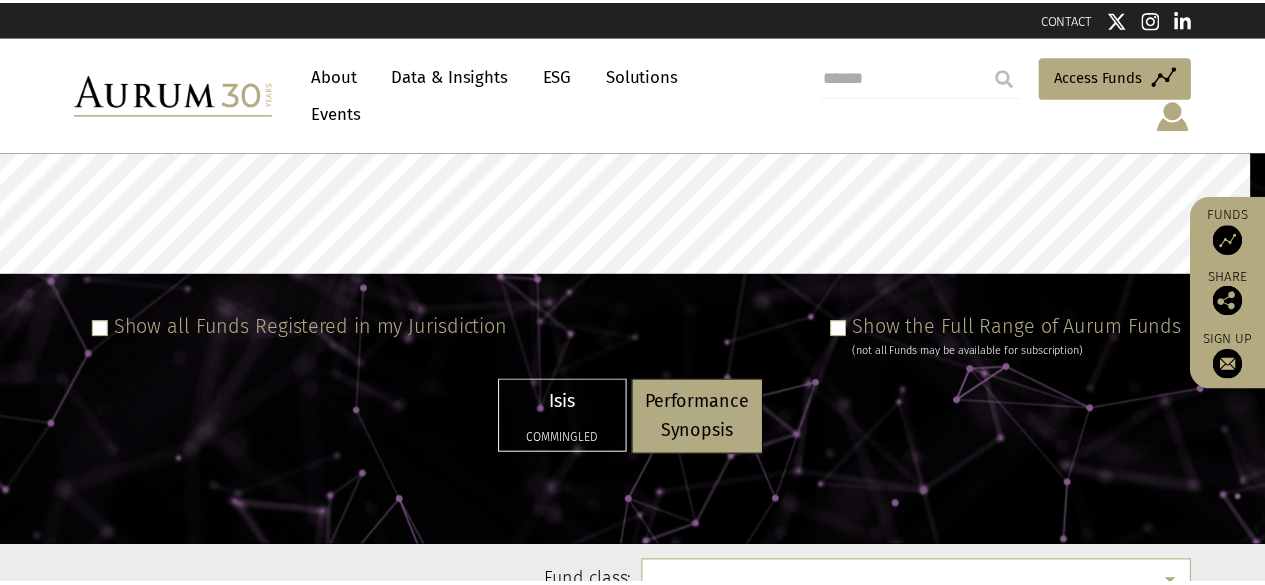 scroll, scrollTop: 0, scrollLeft: 0, axis: both 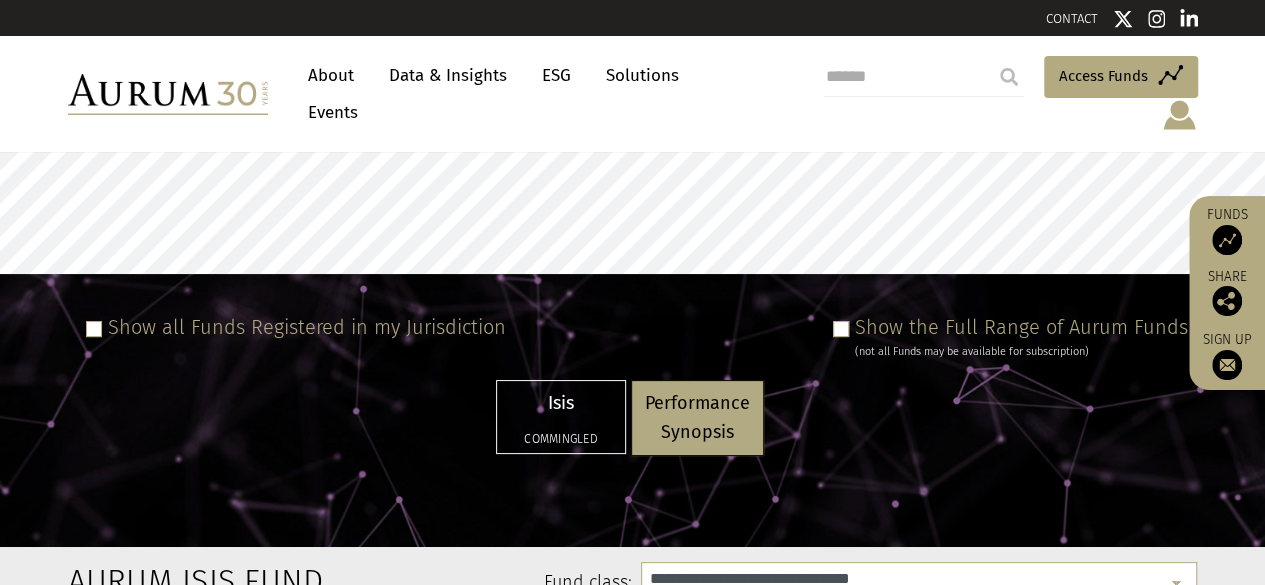 click on "Isis" at bounding box center (561, 403) 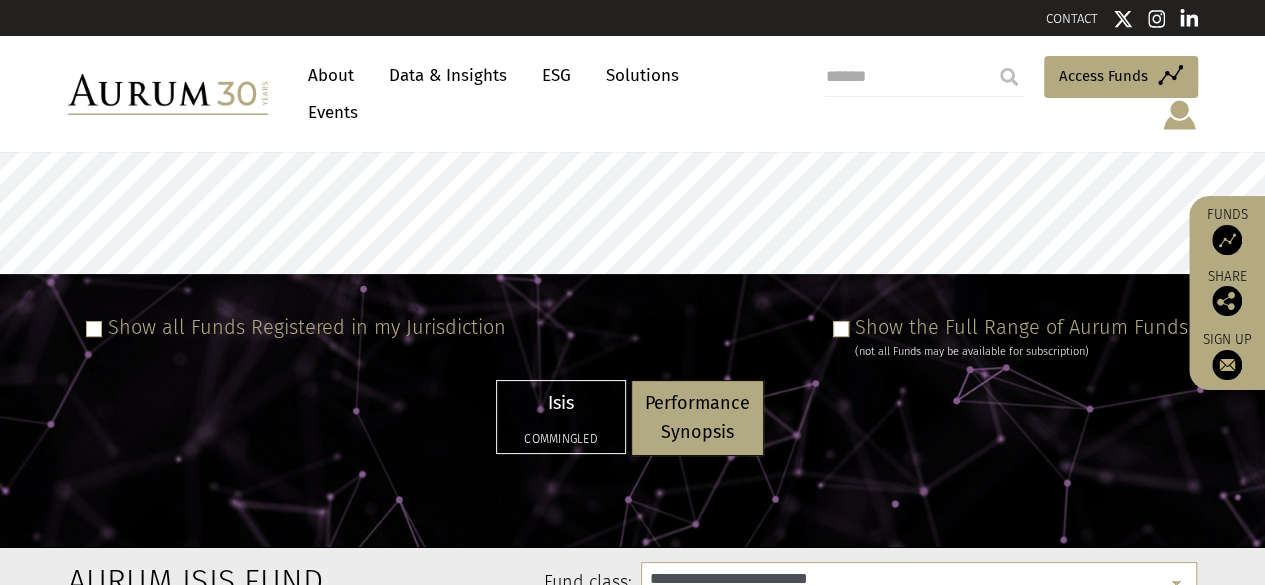 select on "**********" 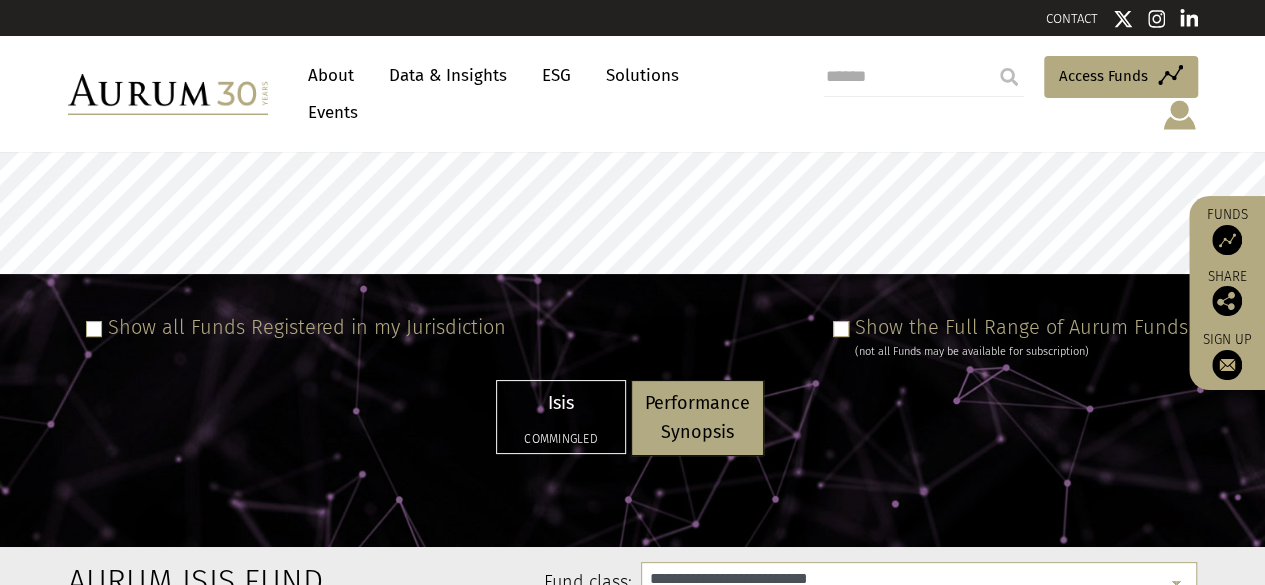 click on "Isis" at bounding box center [561, 403] 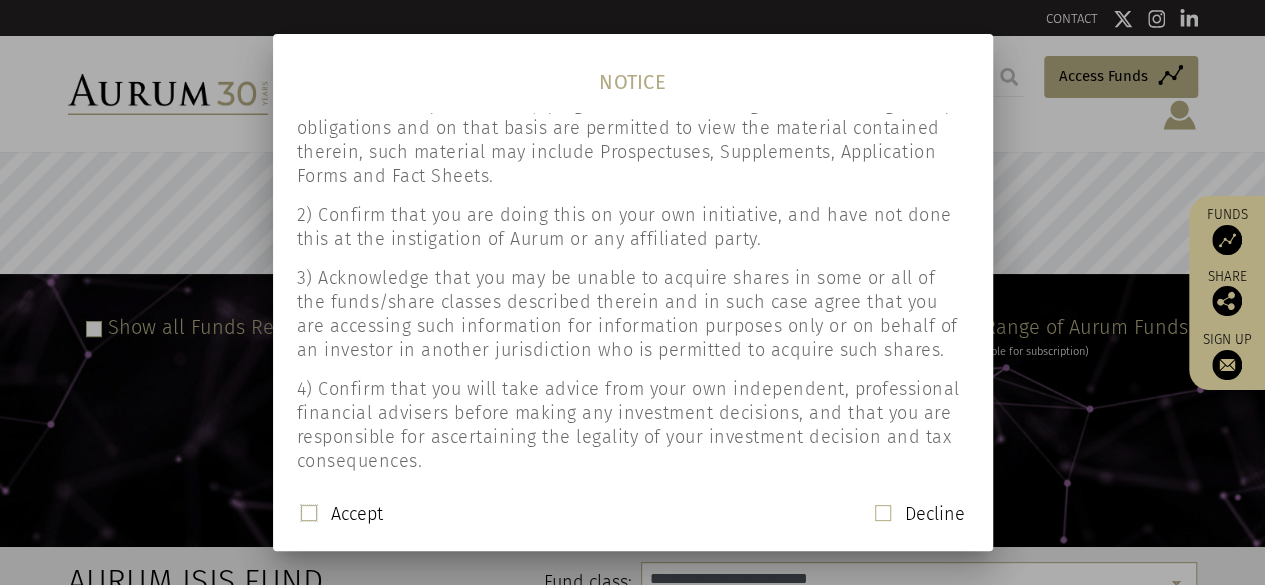 scroll, scrollTop: 194, scrollLeft: 0, axis: vertical 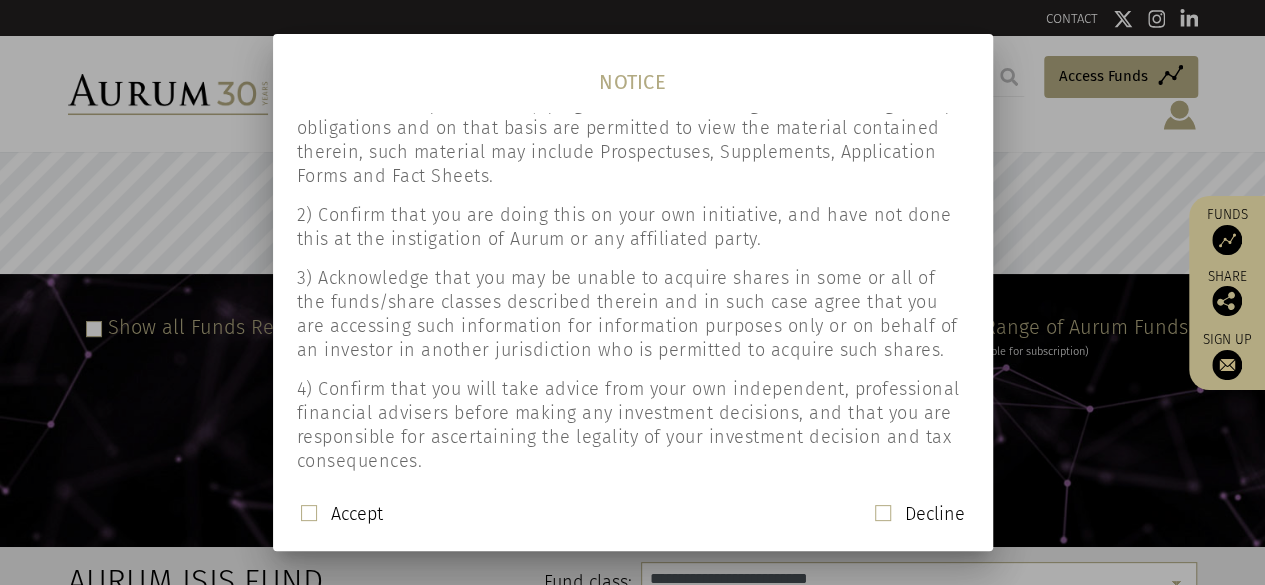 click on "Accept" 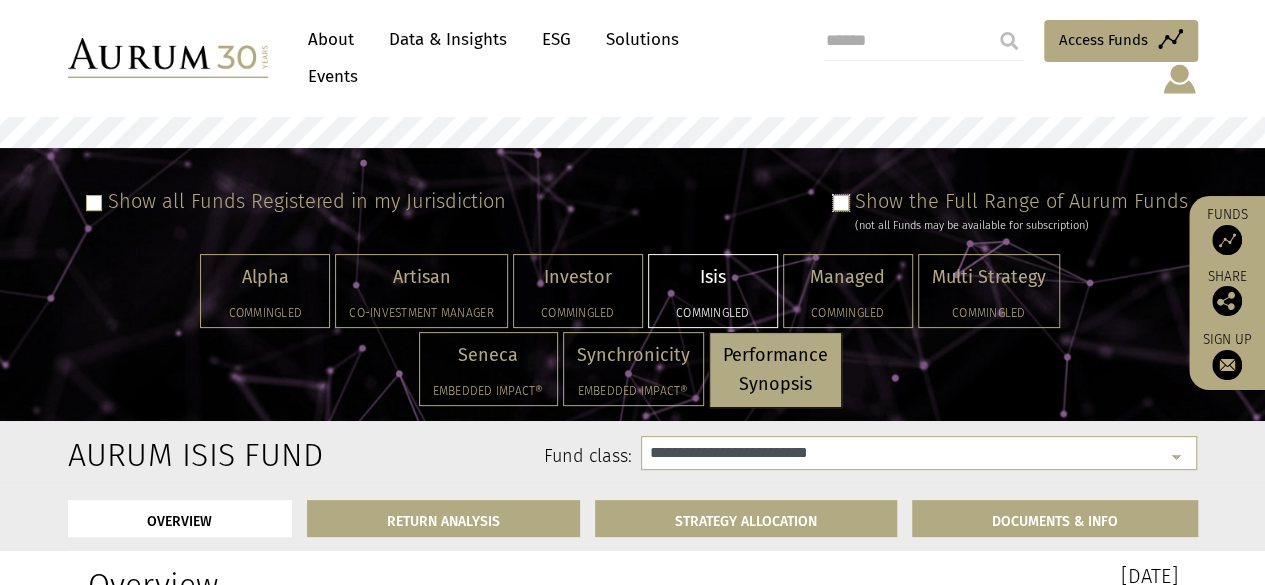 scroll, scrollTop: 0, scrollLeft: 0, axis: both 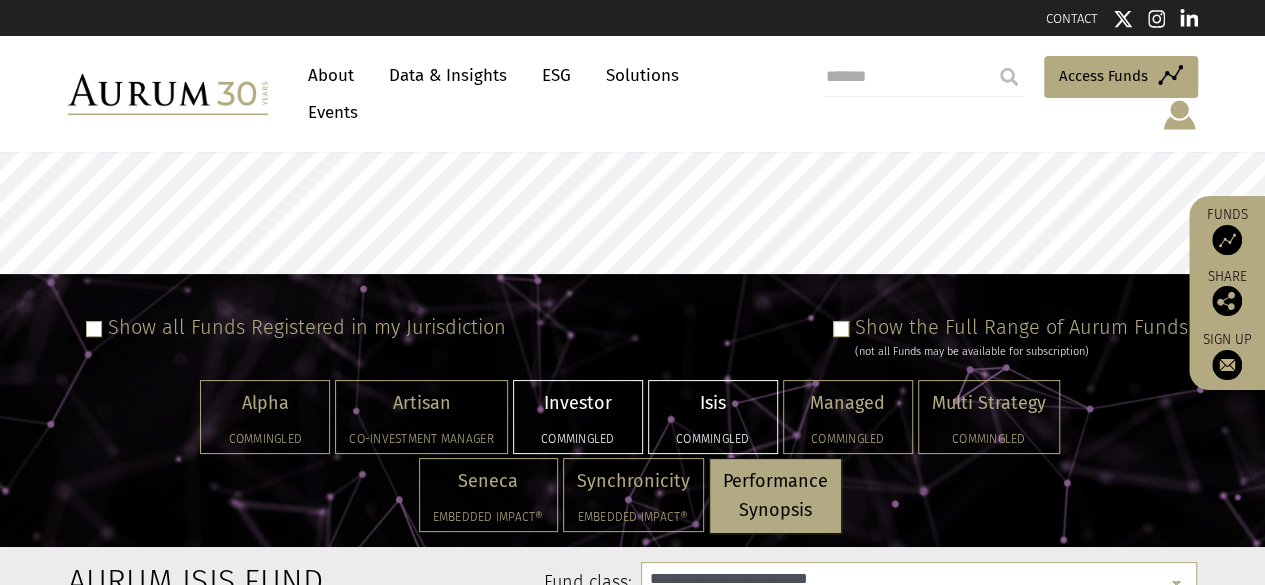 click on "Investor" at bounding box center [578, 403] 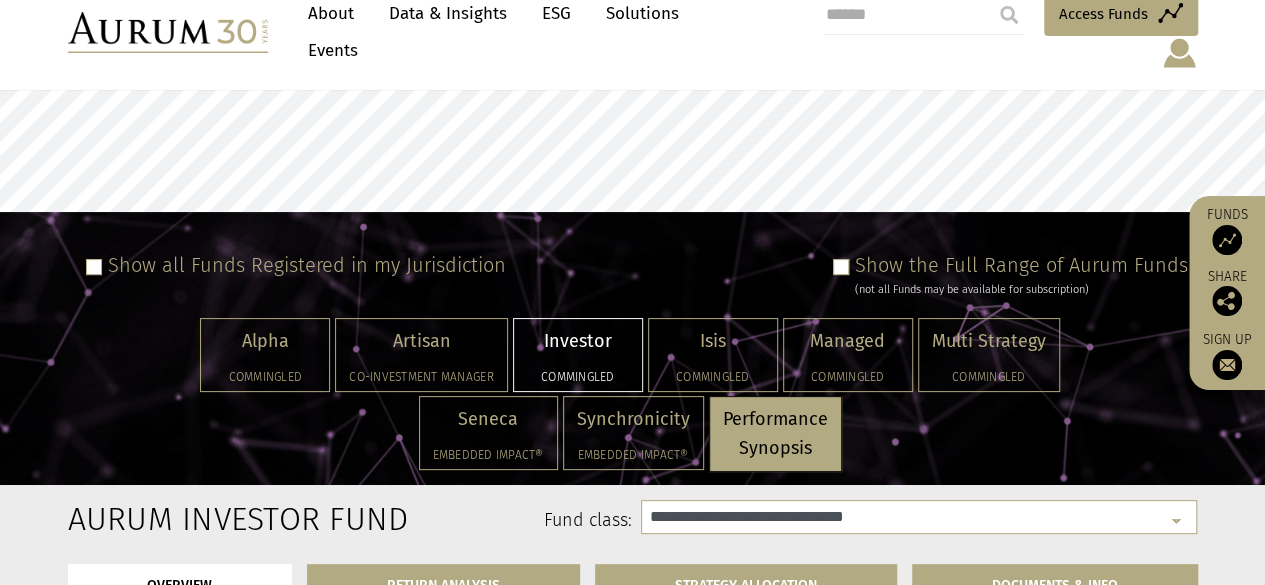 scroll, scrollTop: 100, scrollLeft: 0, axis: vertical 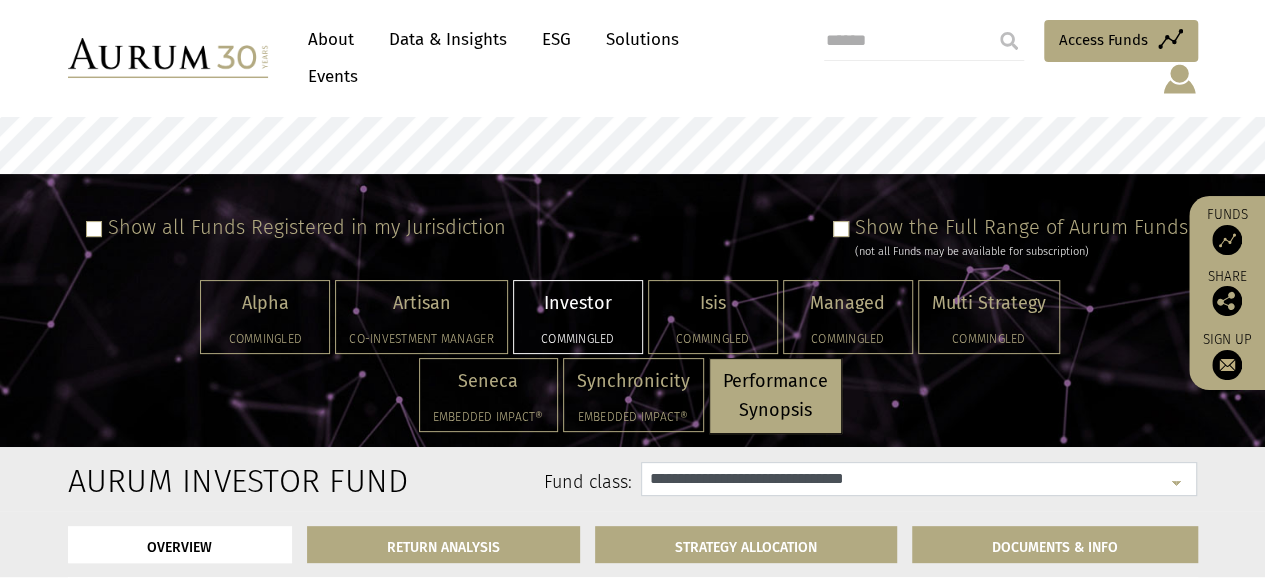 click on "**********" 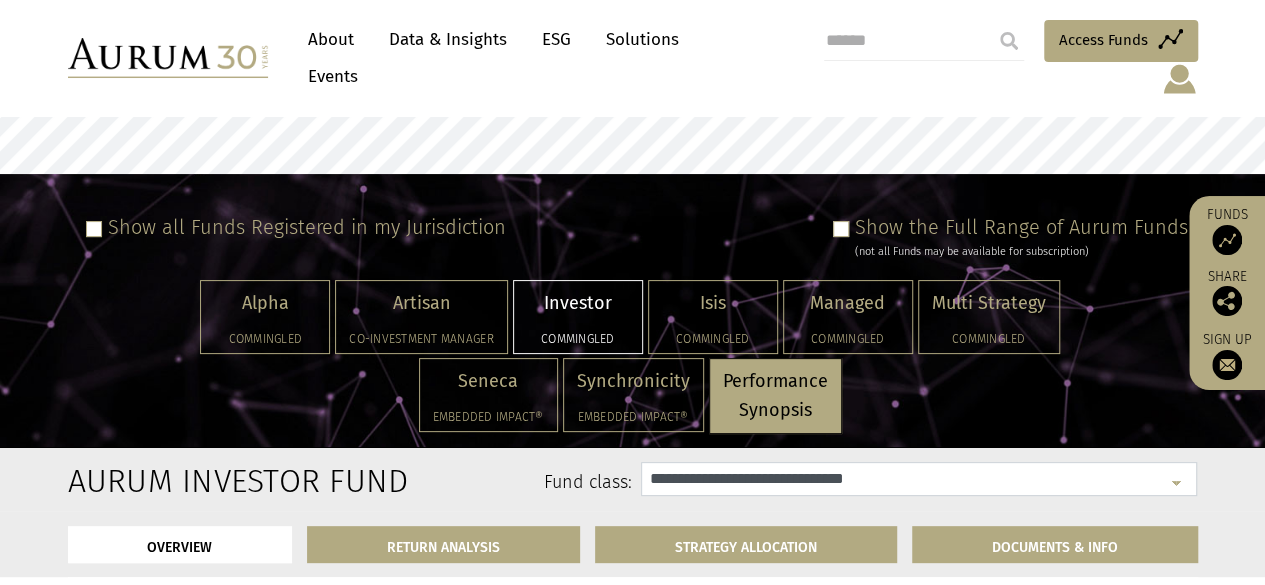 click on "**********" 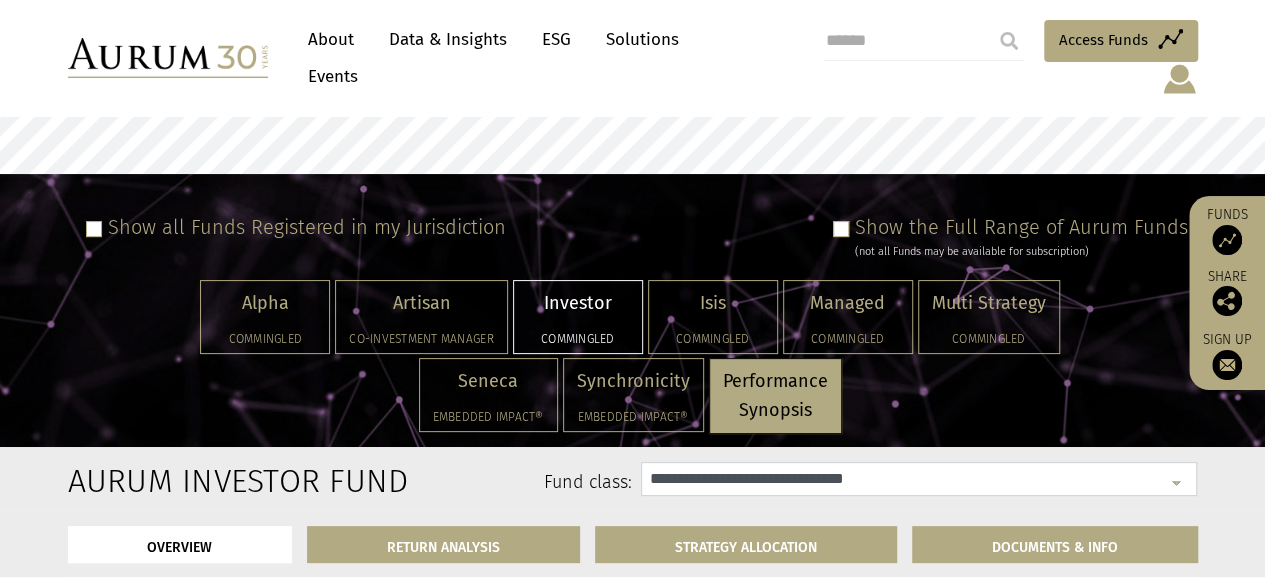 click on "**********" 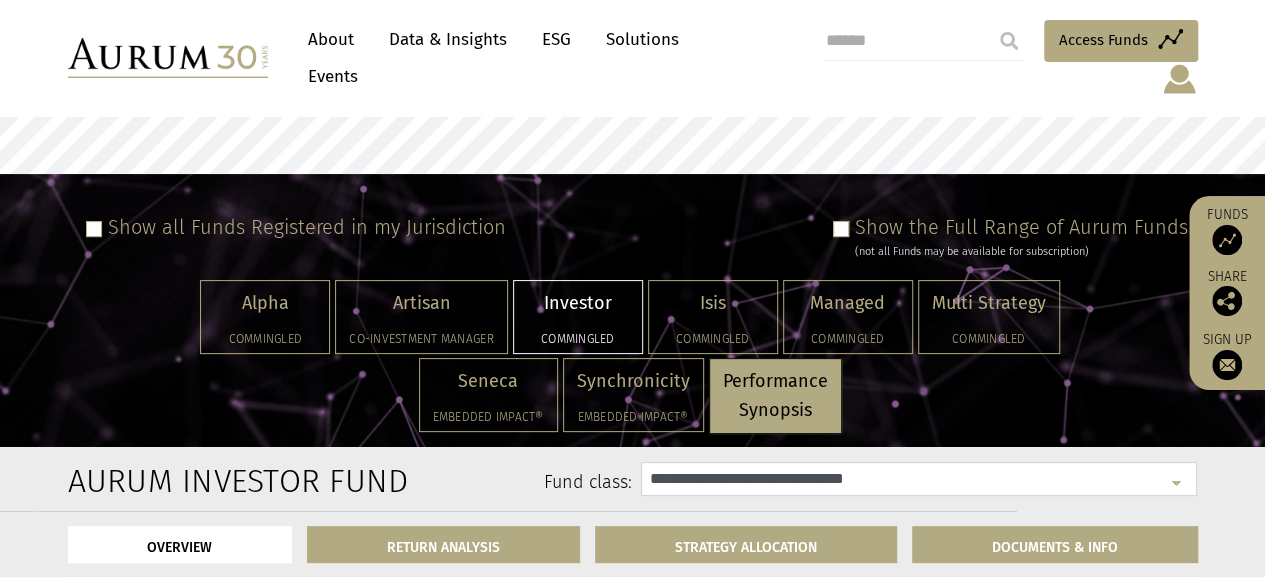 select on "**********" 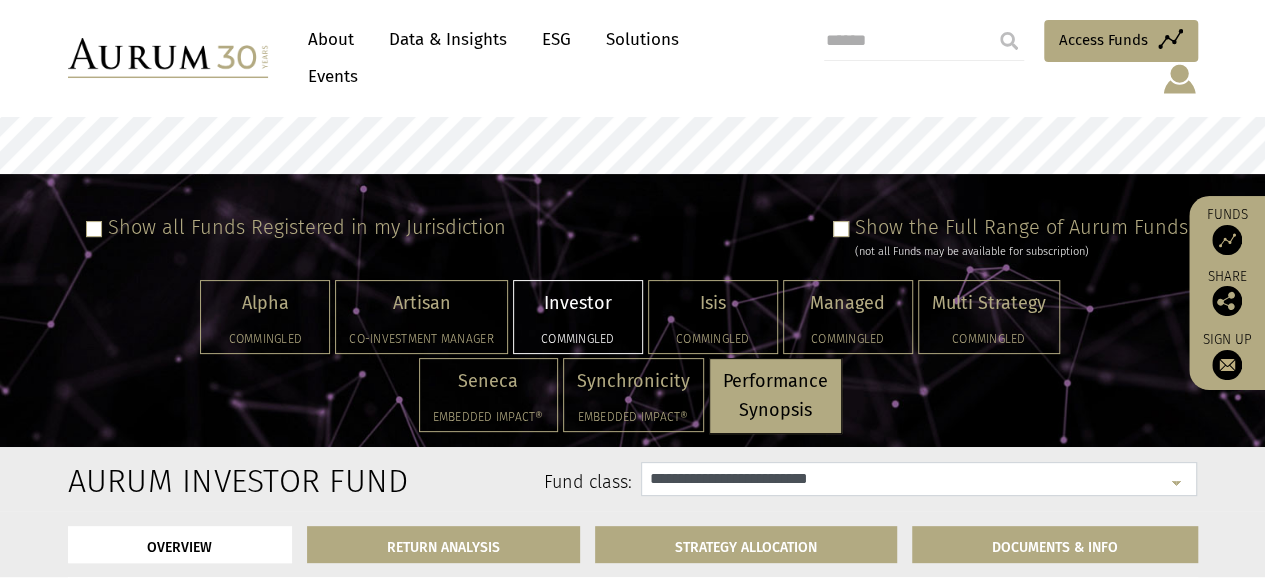 click on "**********" 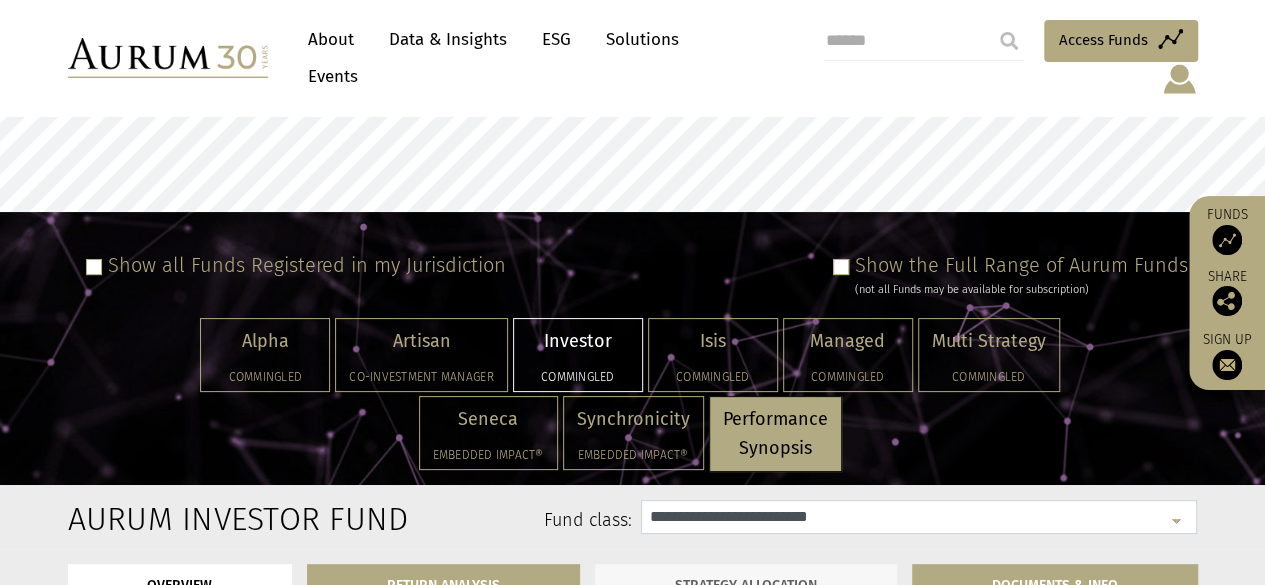 scroll, scrollTop: 100, scrollLeft: 0, axis: vertical 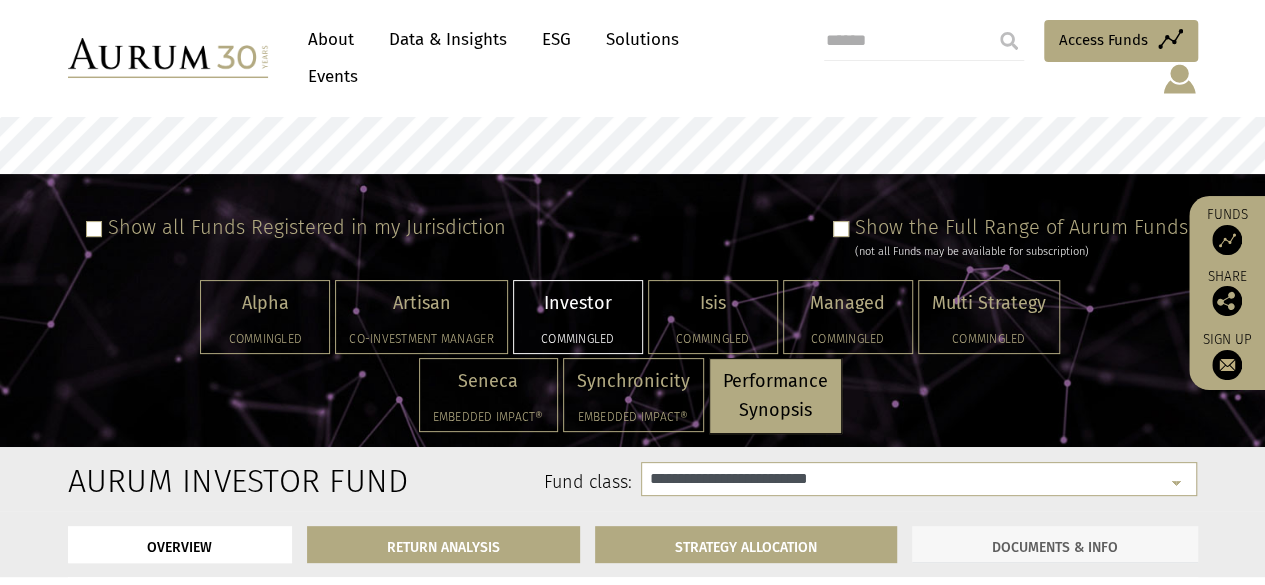 click on "DOCUMENTS & INFO" 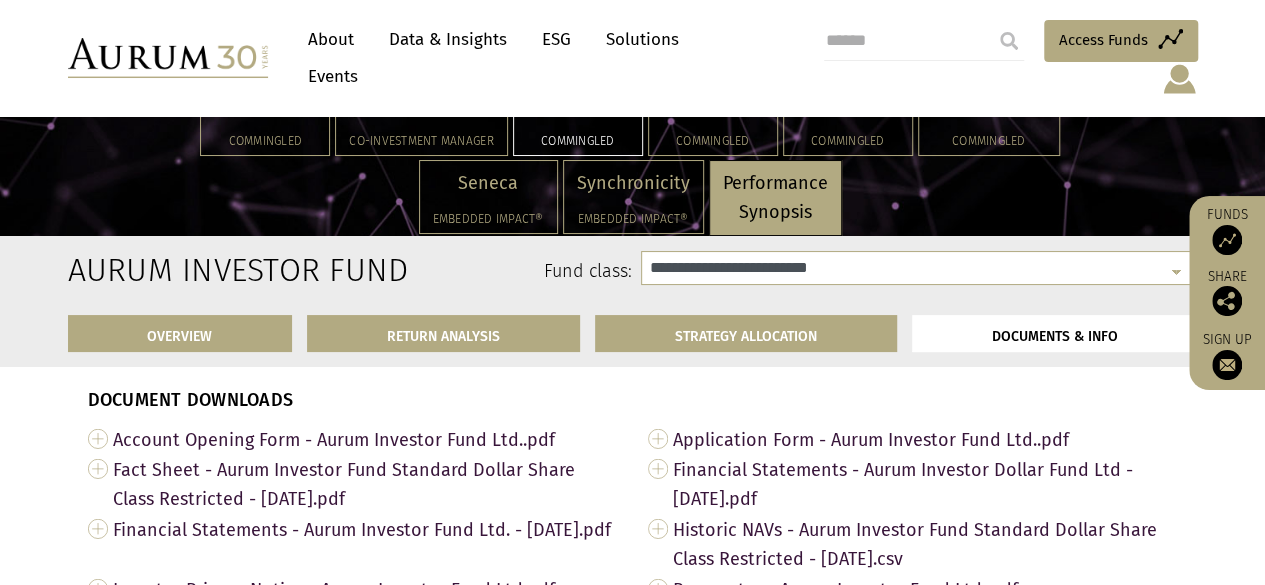 scroll, scrollTop: 6700, scrollLeft: 0, axis: vertical 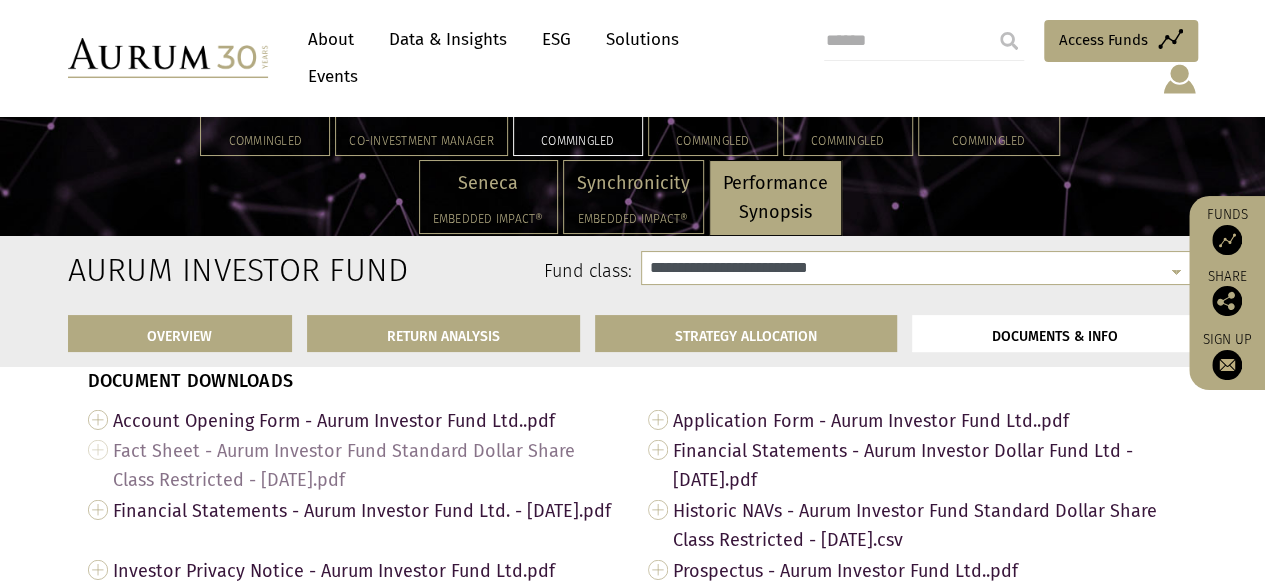 click on "Fact Sheet - Aurum Investor Fund Standard Dollar Share Class Restricted - May 2025.pdf" at bounding box center (365, 465) 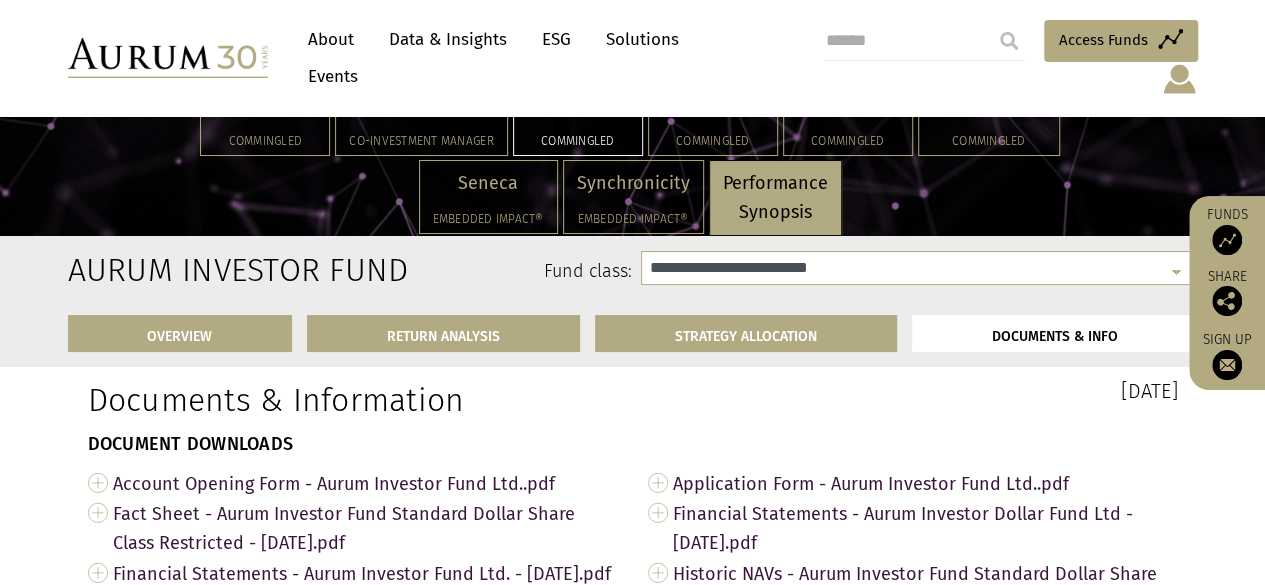 scroll, scrollTop: 6600, scrollLeft: 0, axis: vertical 